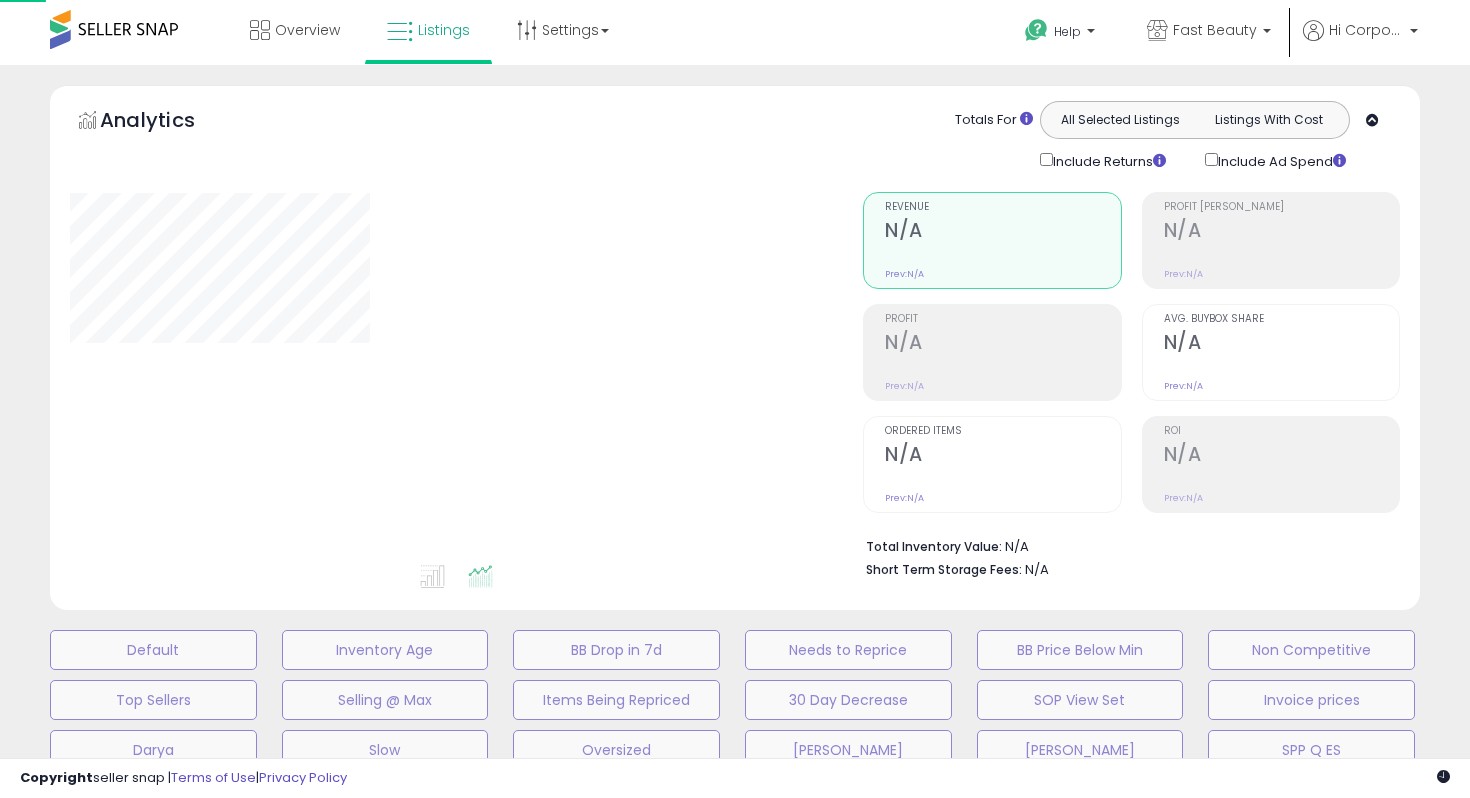 type on "**********" 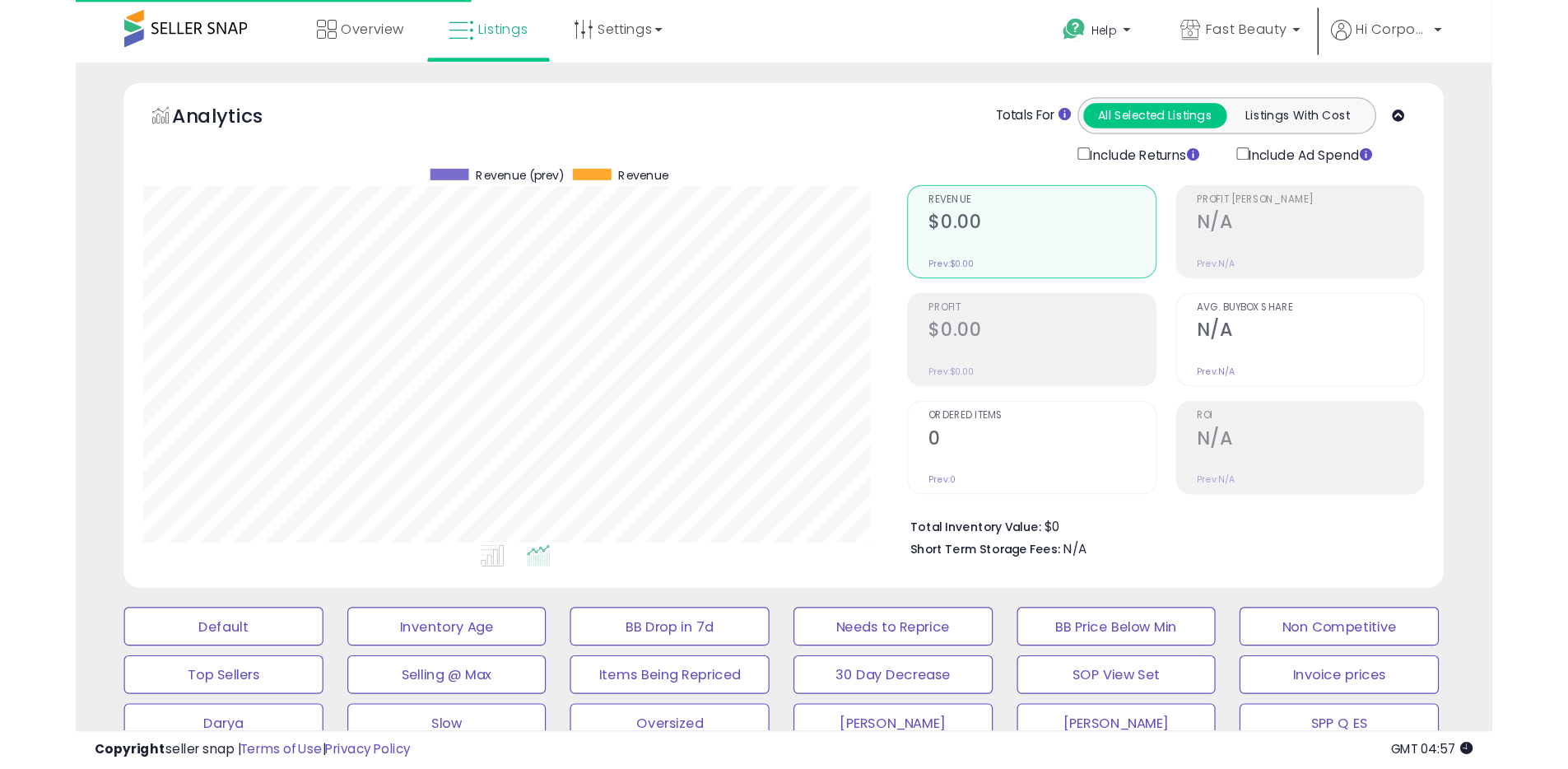 scroll, scrollTop: 0, scrollLeft: 0, axis: both 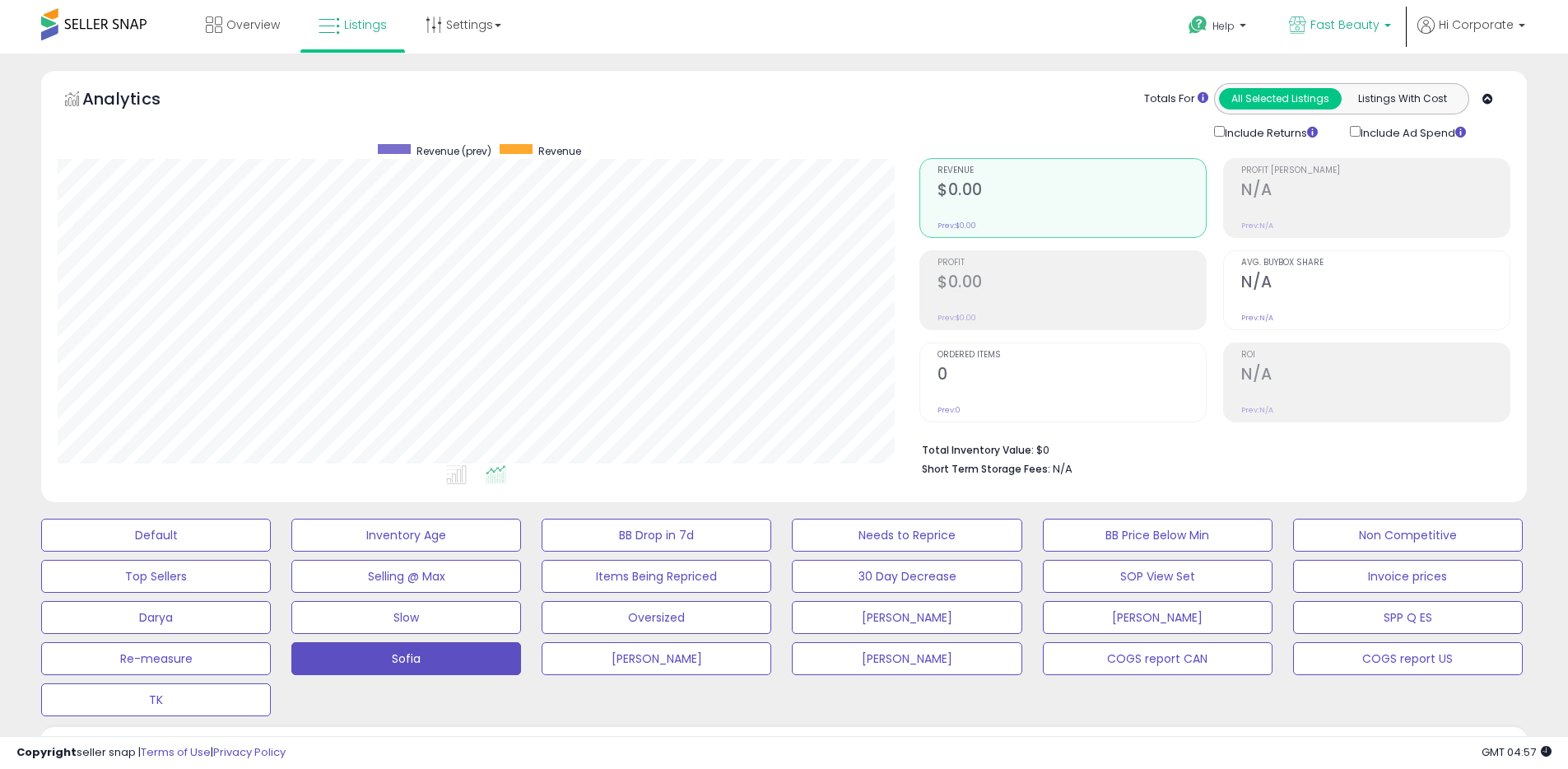 click on "Fast Beauty" at bounding box center [1345, 25] 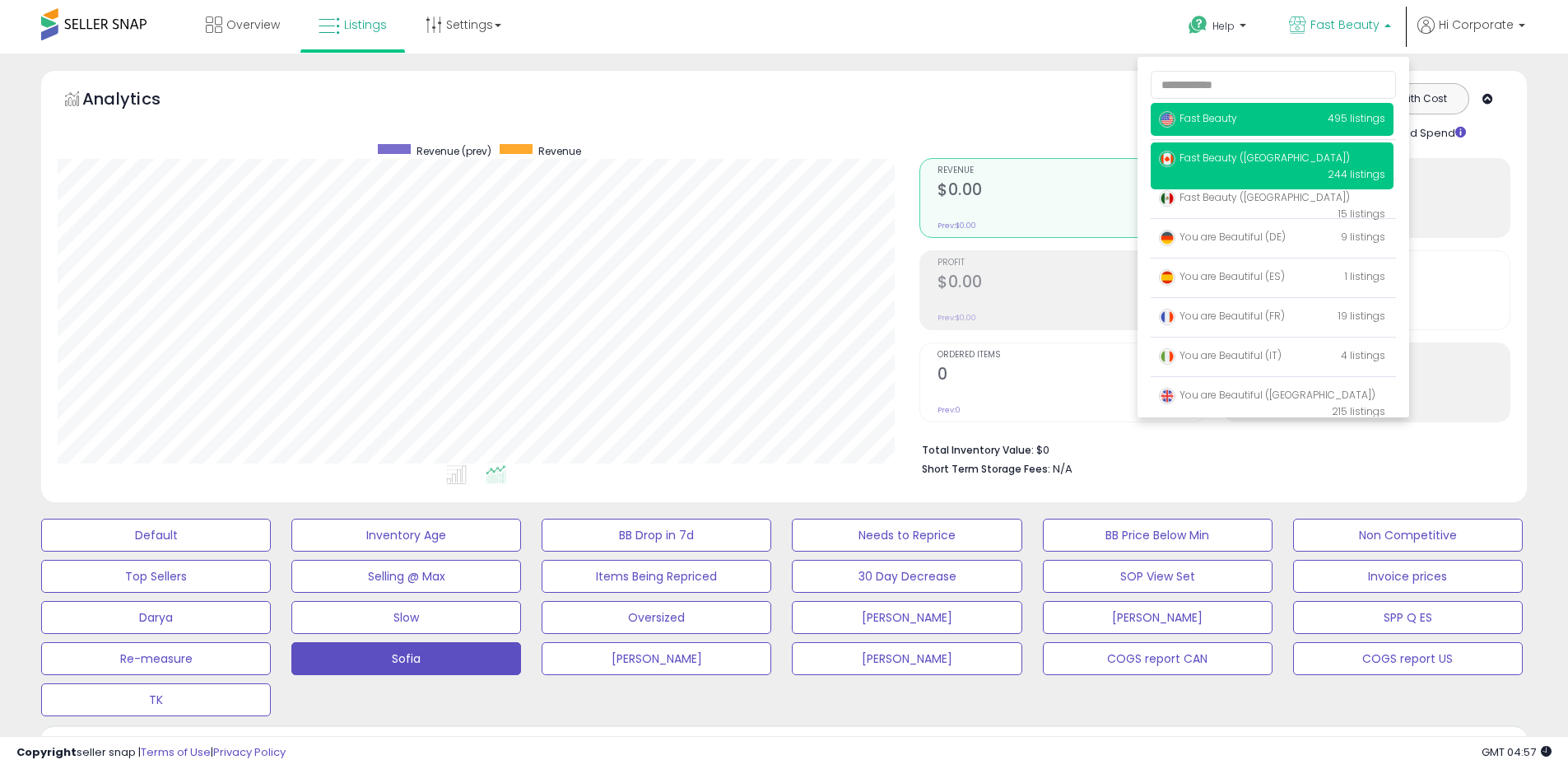 click on "Fast Beauty ([GEOGRAPHIC_DATA])" at bounding box center [1254, 157] 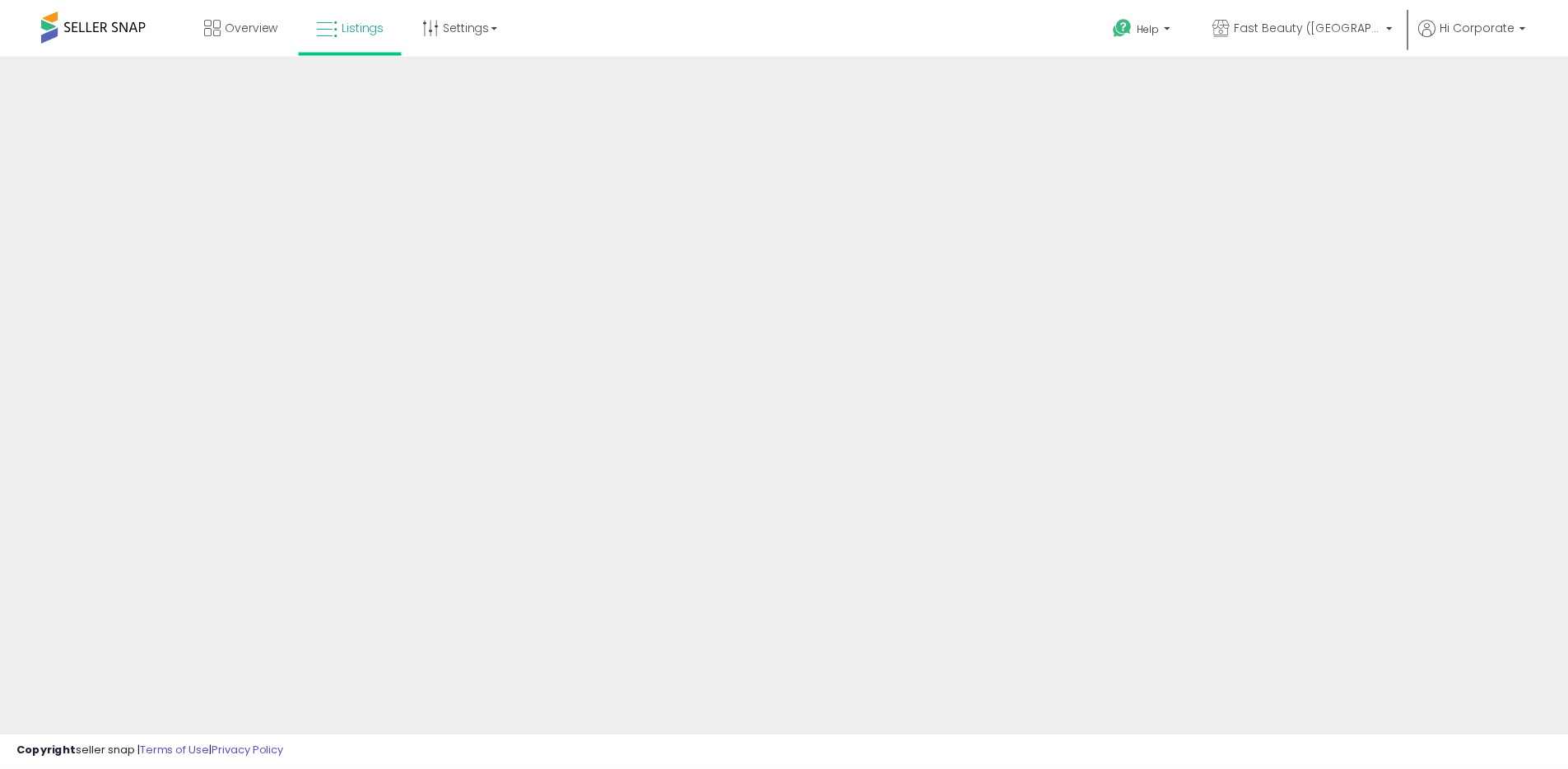 scroll, scrollTop: 0, scrollLeft: 0, axis: both 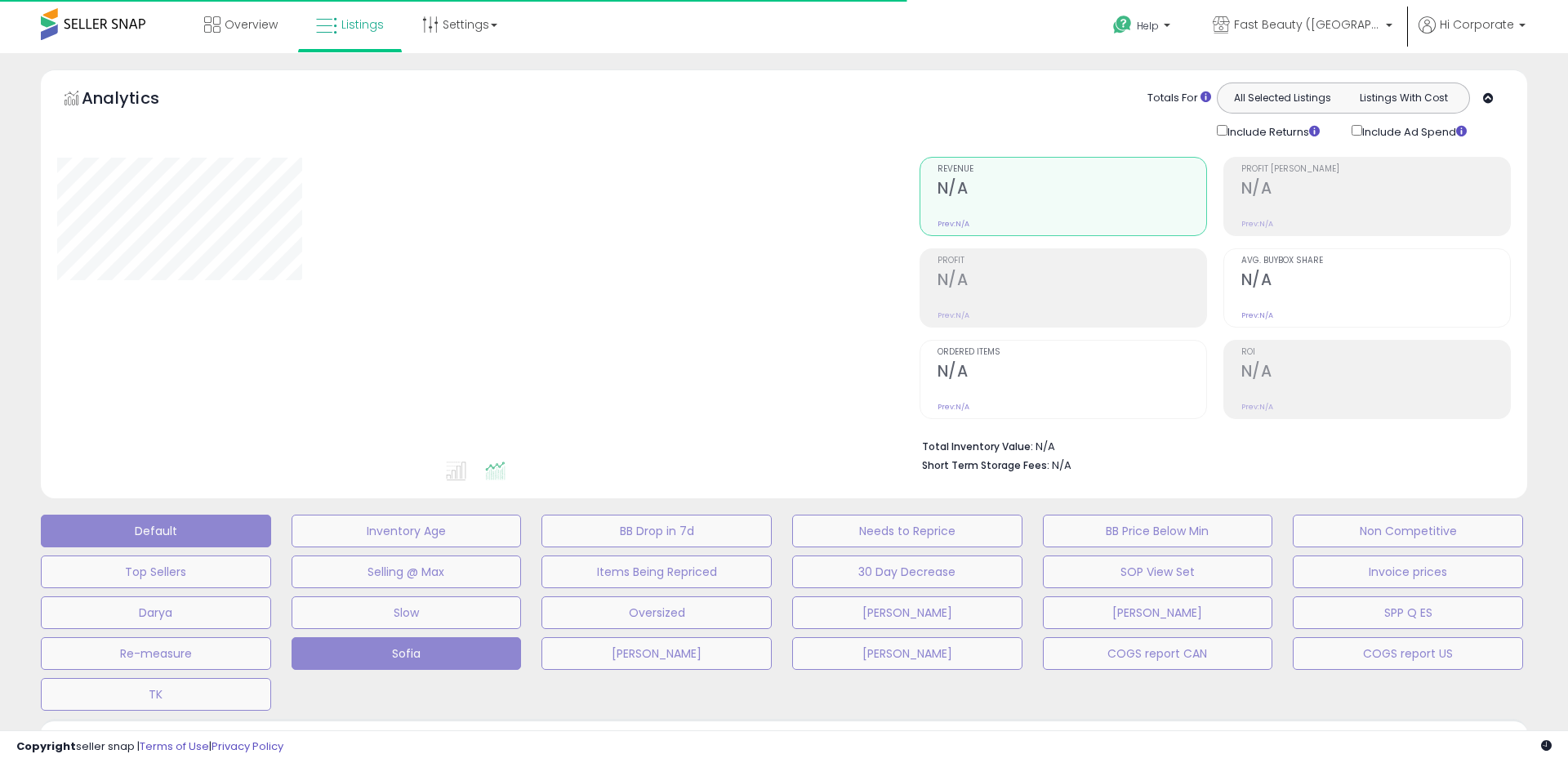 click on "Default" at bounding box center (156, 531) 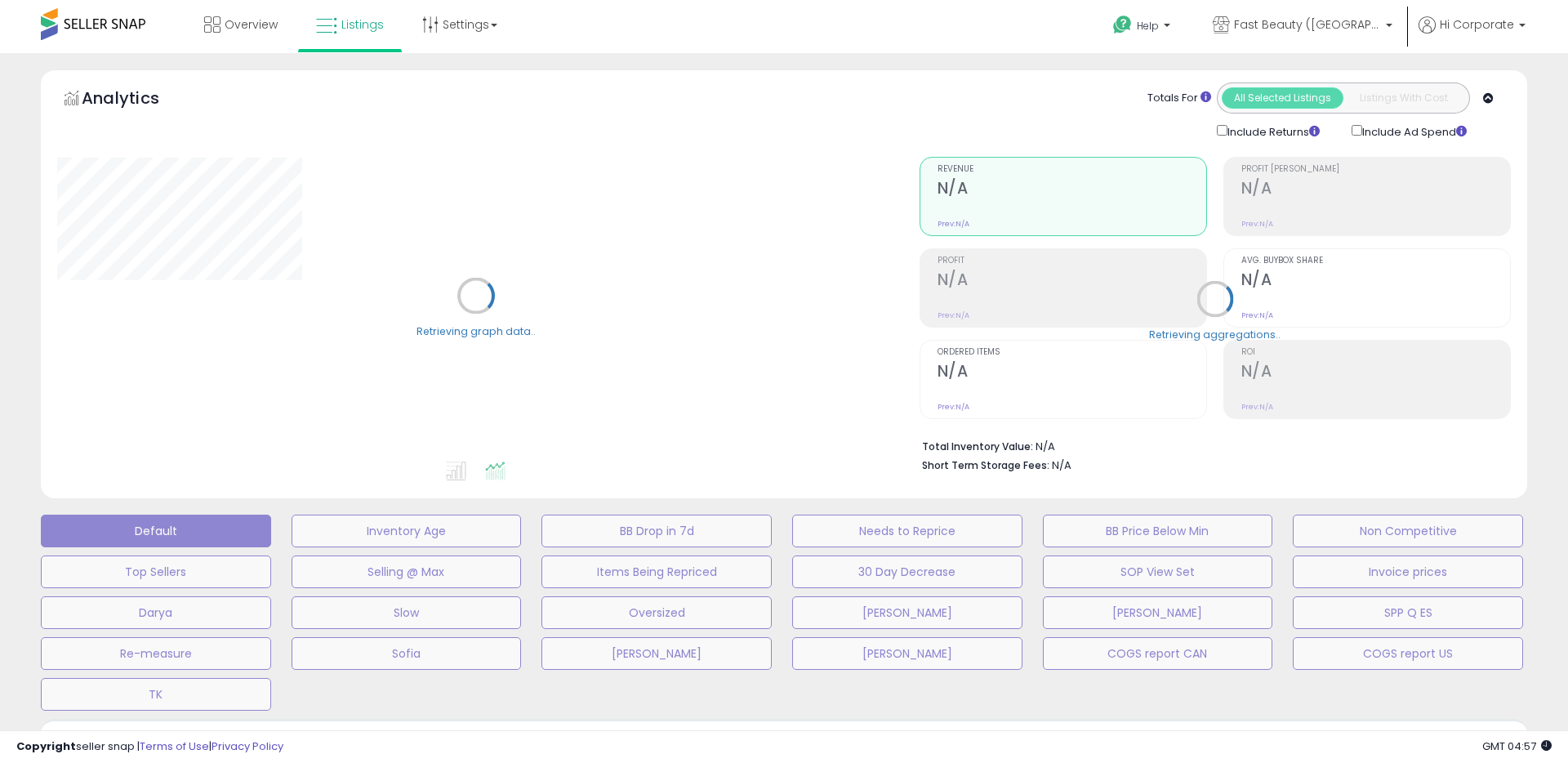 type on "**********" 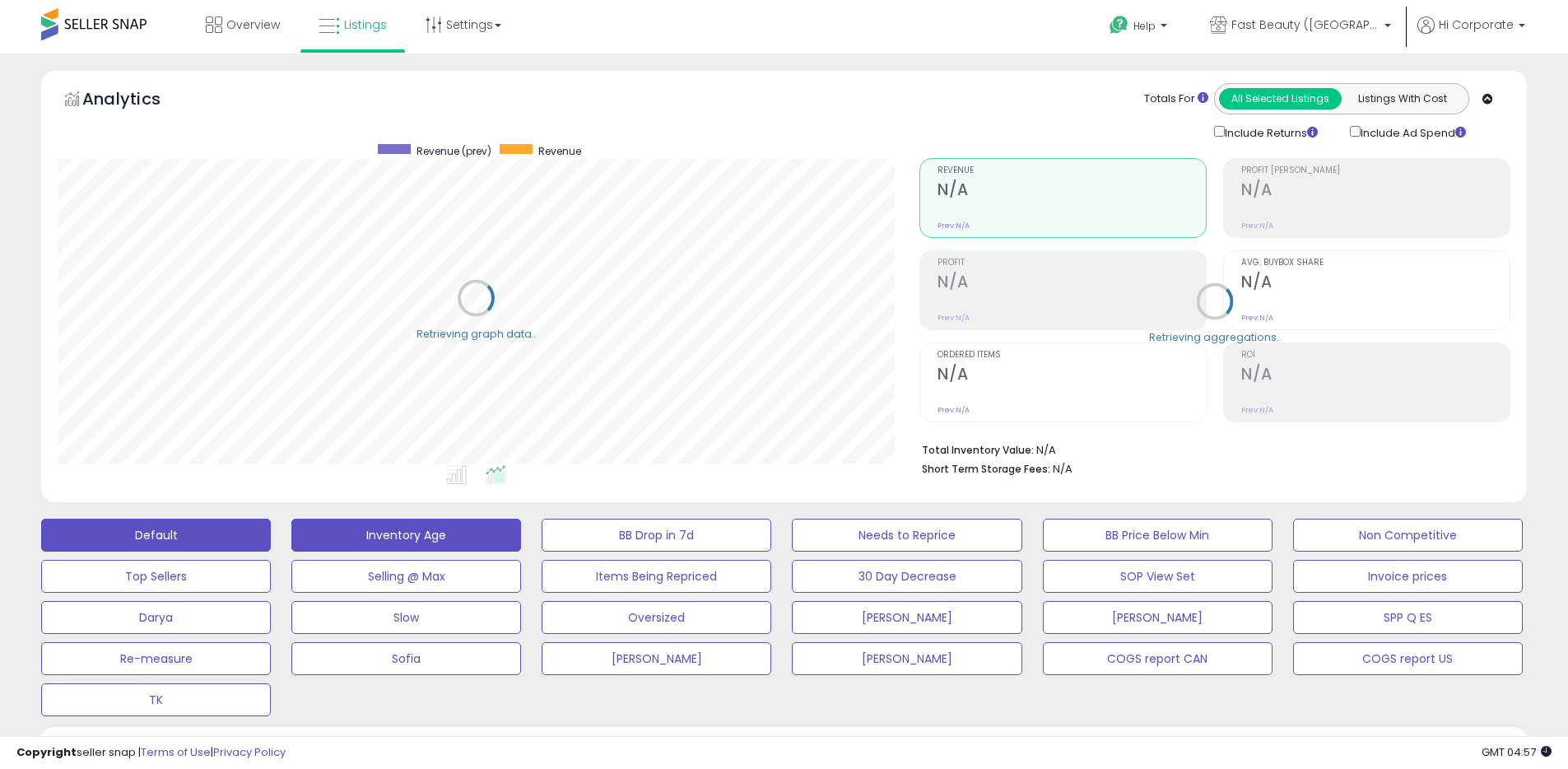scroll, scrollTop: 823003, scrollLeft: 822235, axis: both 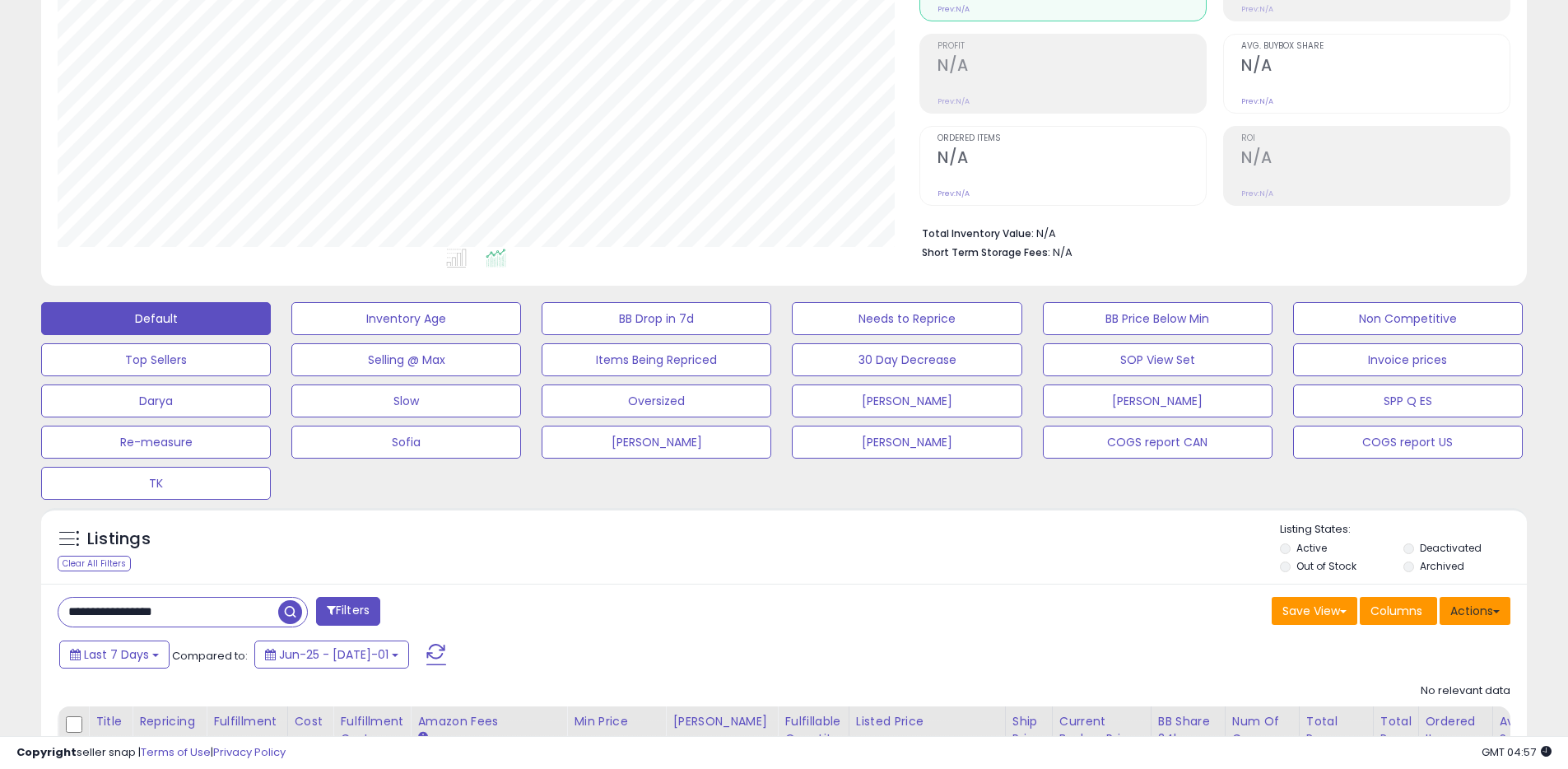 click on "Actions" at bounding box center (1475, 611) 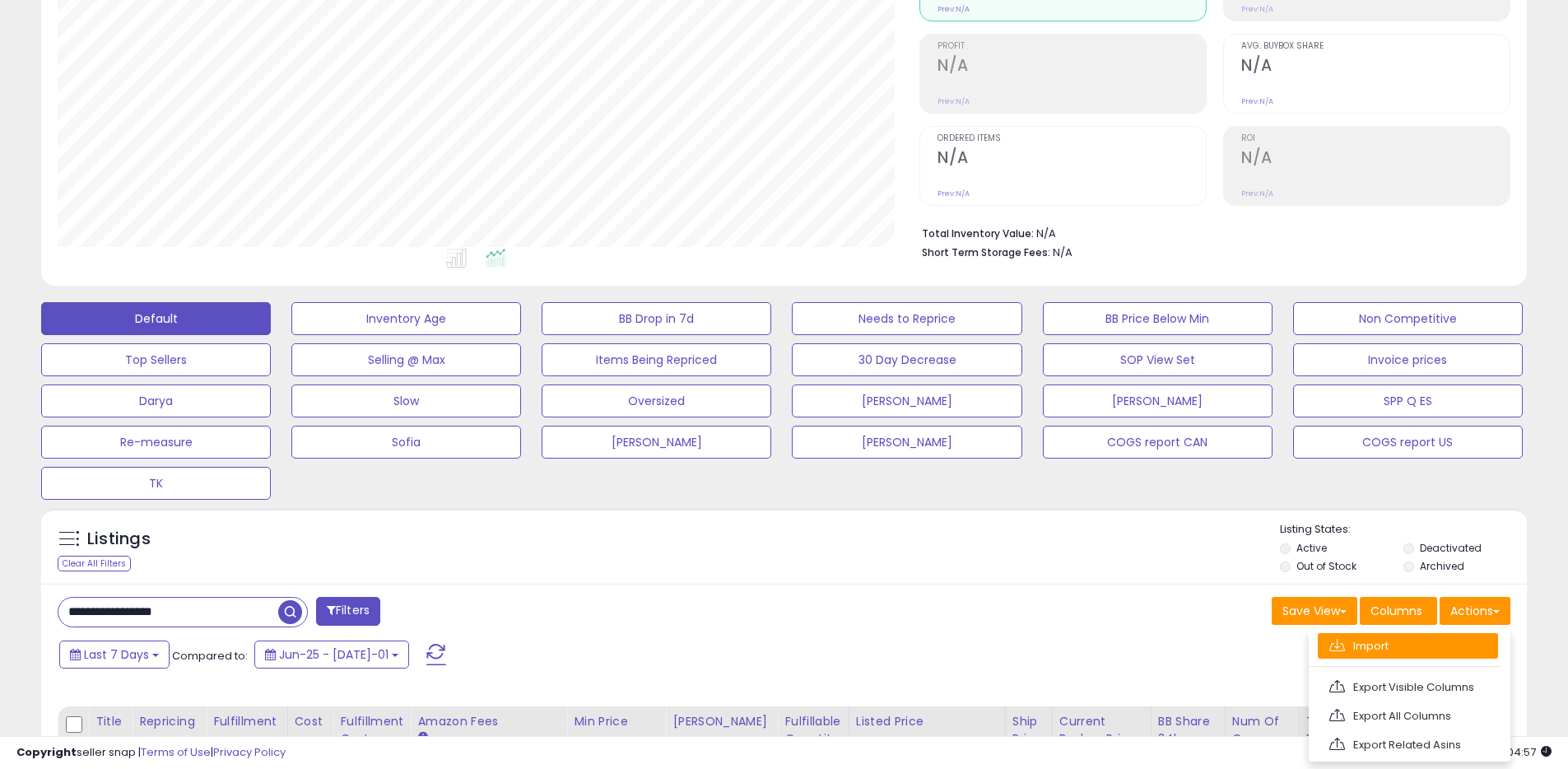 click on "Import" at bounding box center (1407, 645) 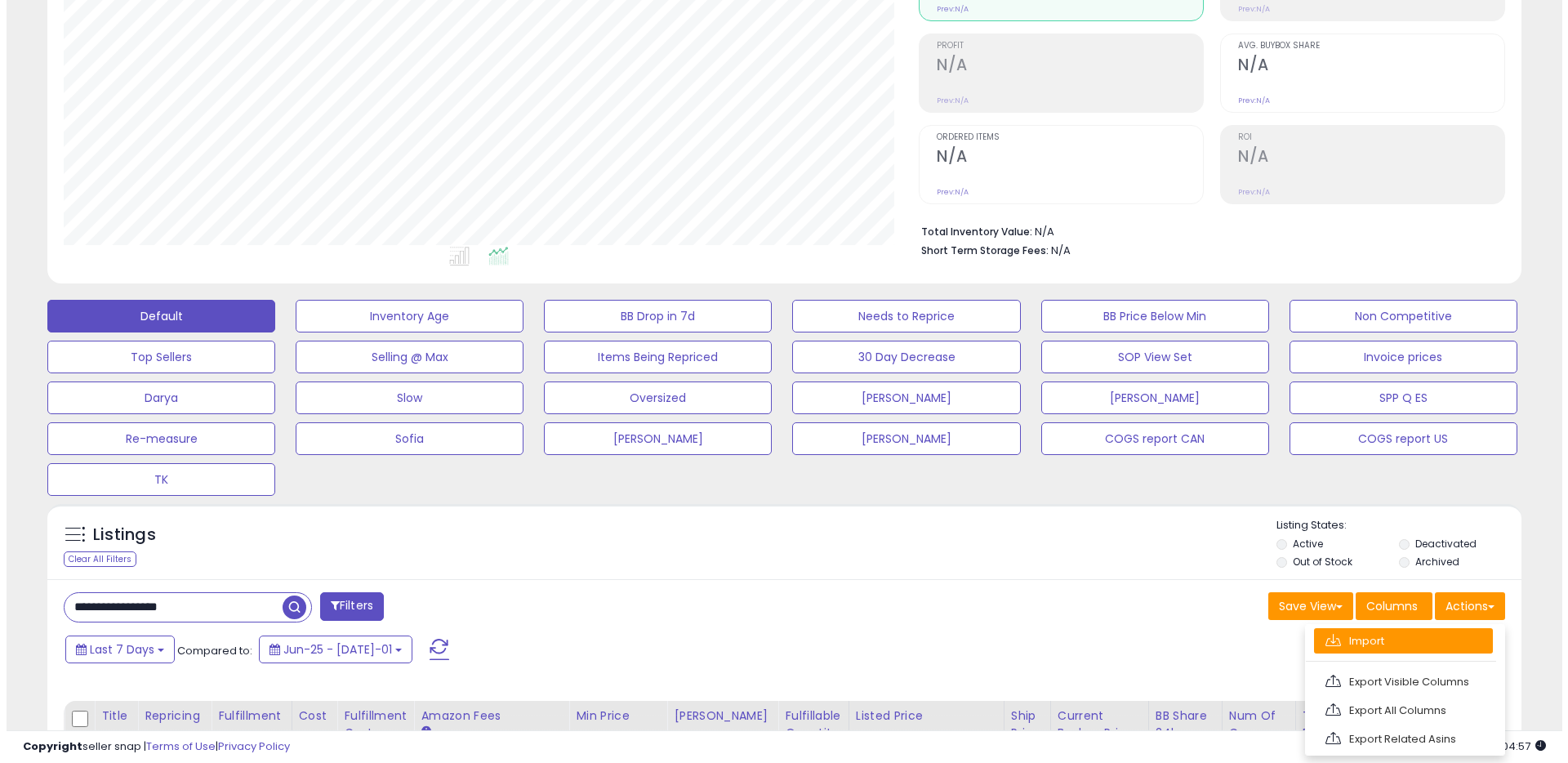 scroll, scrollTop: 816582, scrollLeft: 815804, axis: both 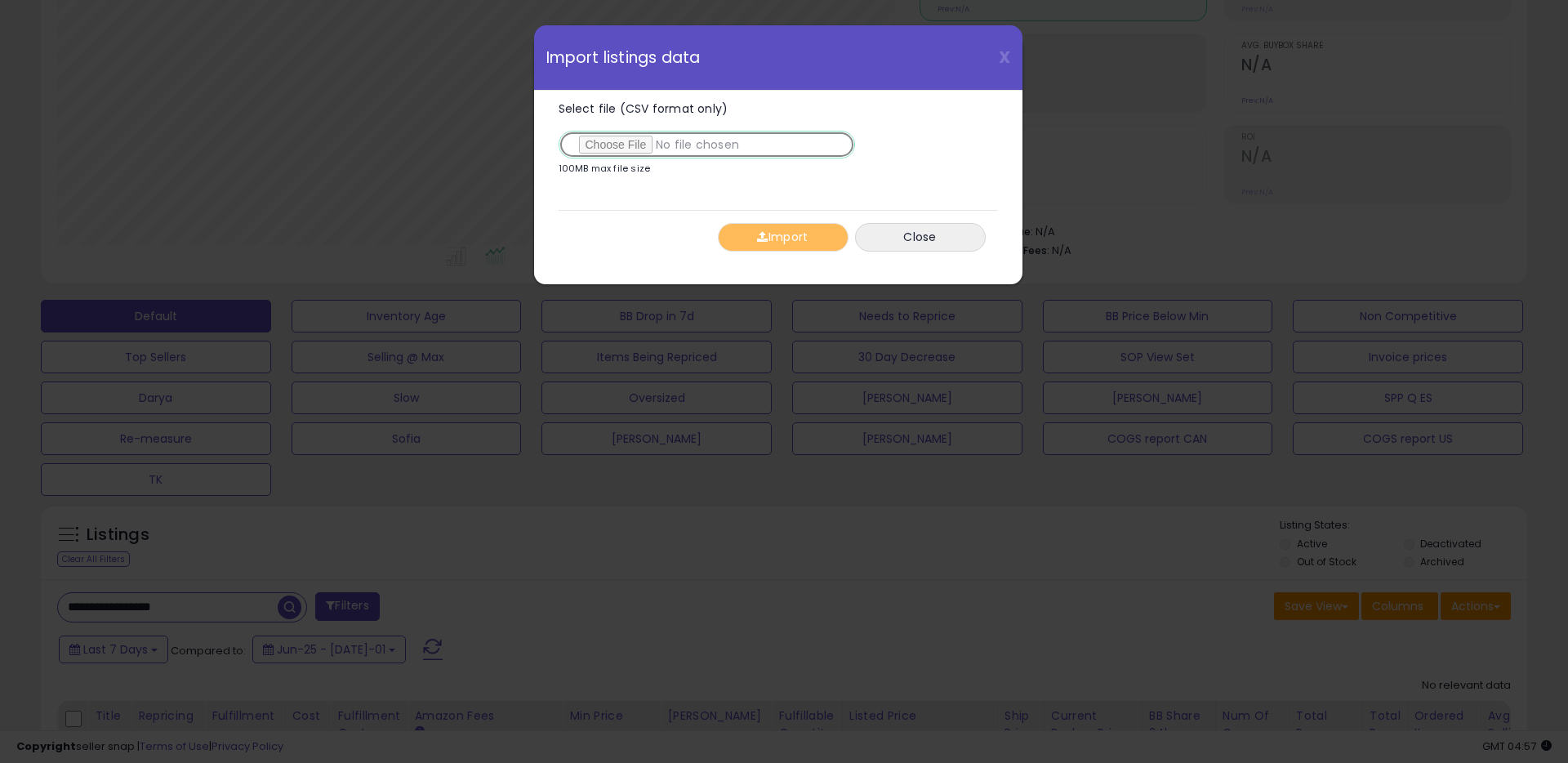 click on "Select file (CSV format only)" at bounding box center [706, 145] 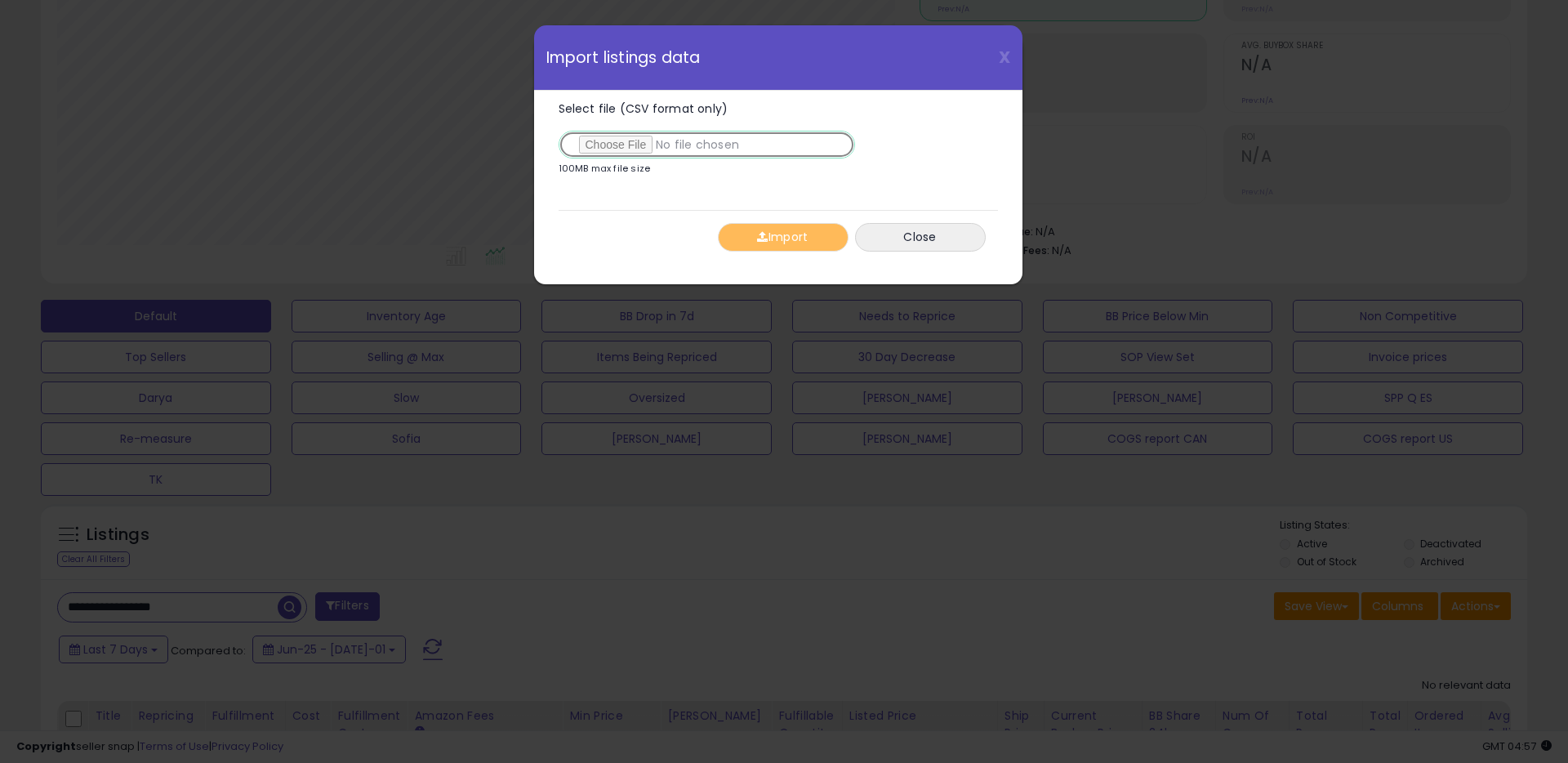 type on "**********" 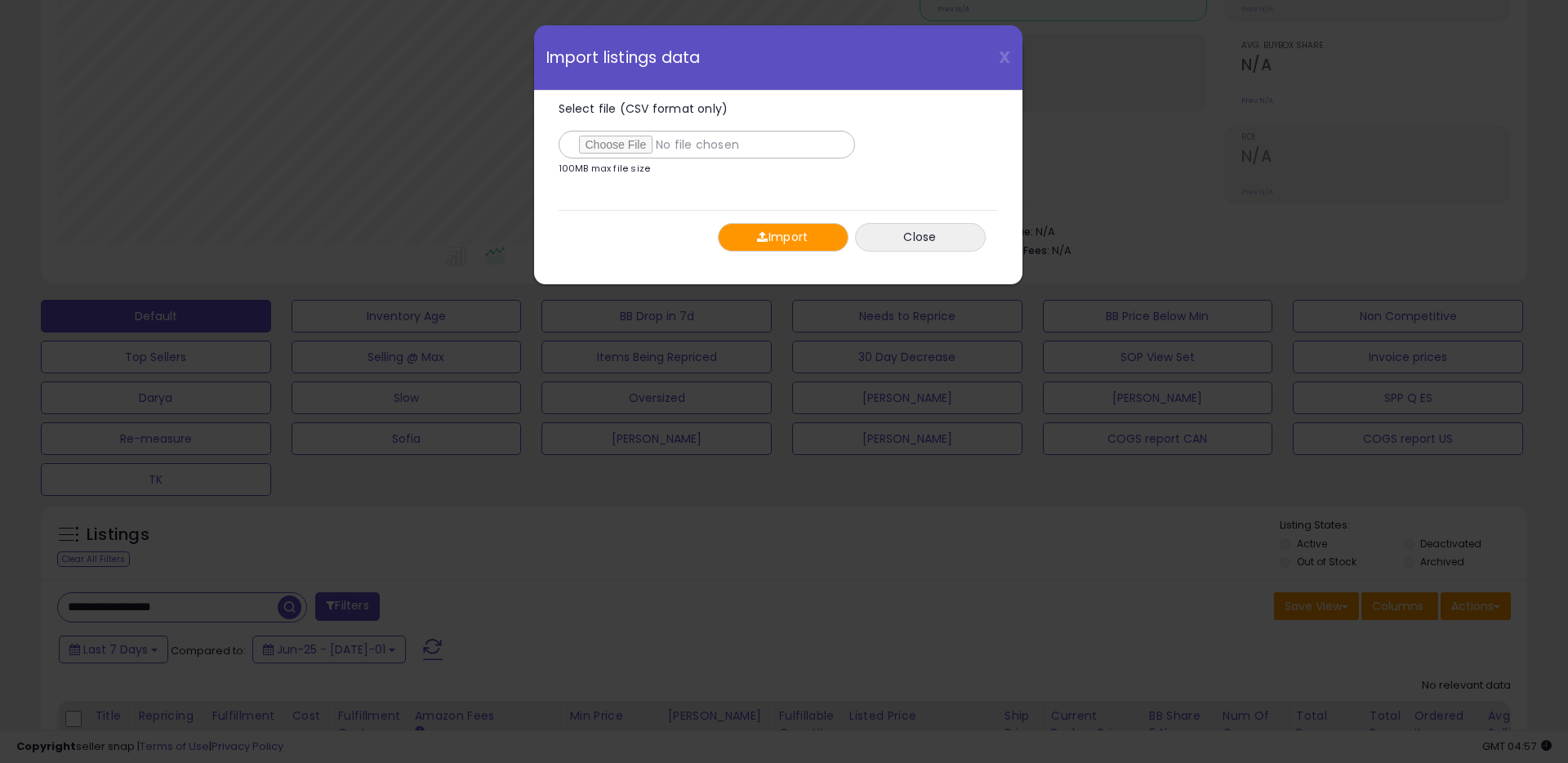 click on "Import" at bounding box center [783, 237] 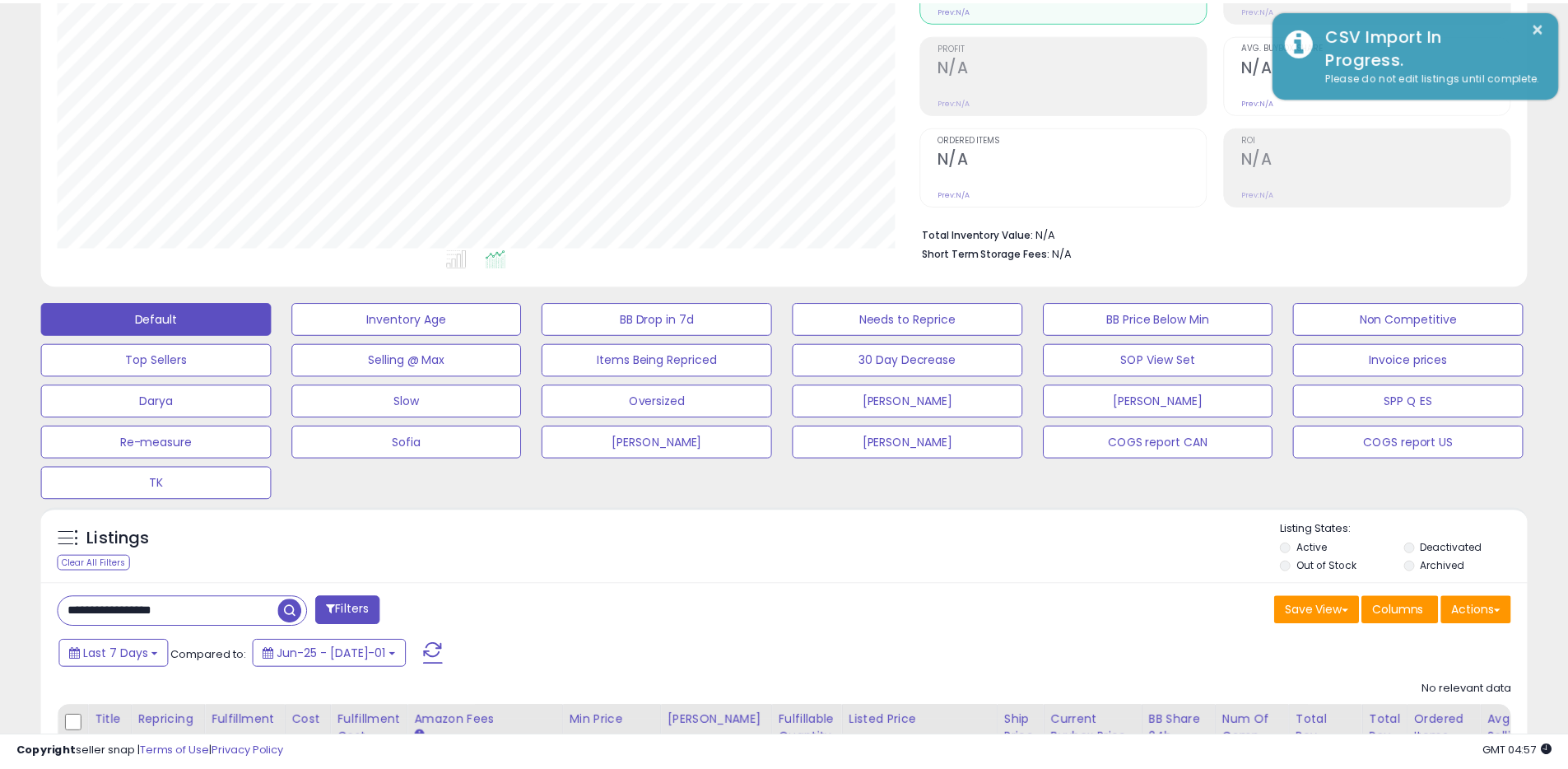 scroll, scrollTop: 338, scrollLeft: 862, axis: both 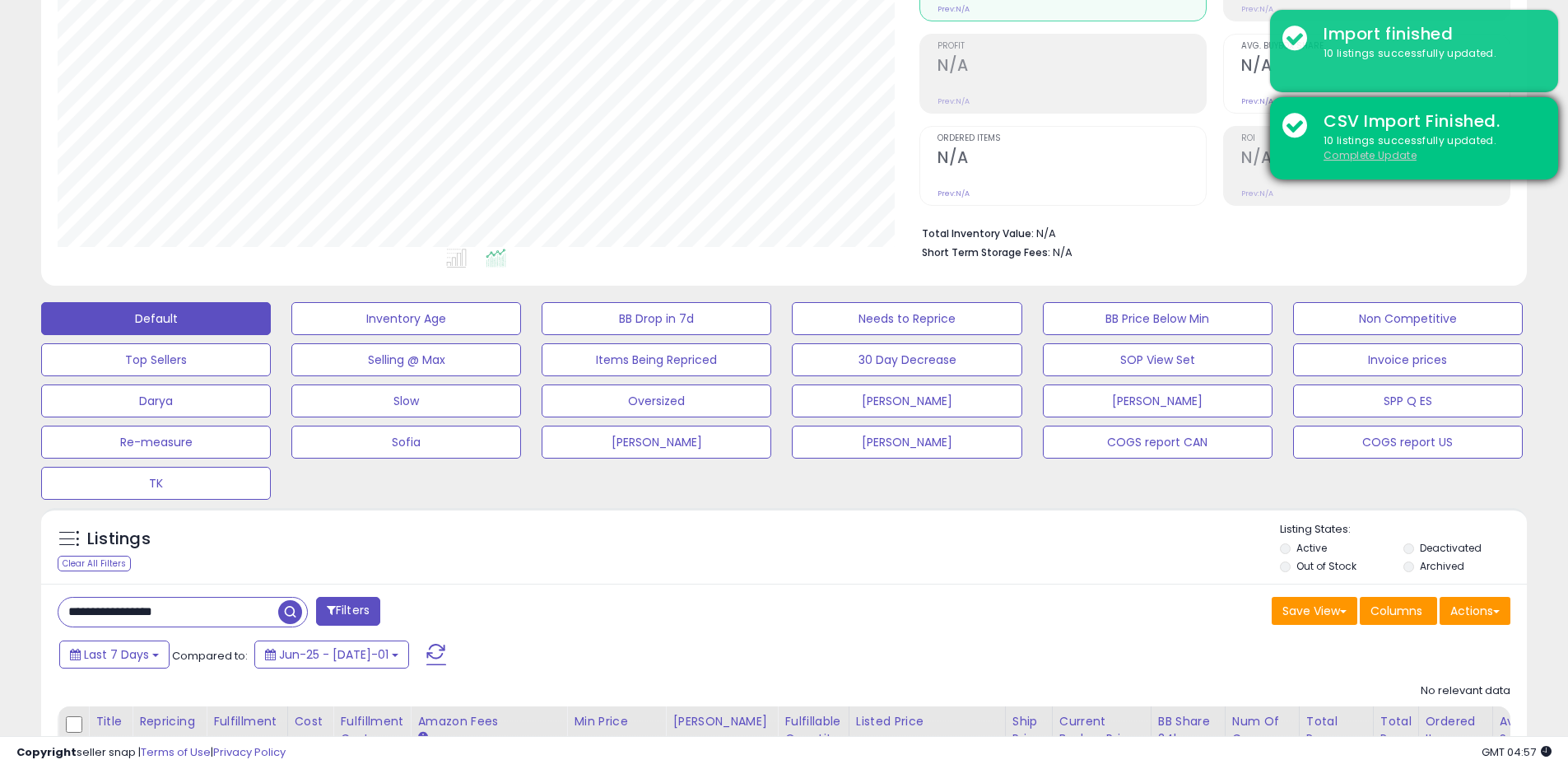 click on "Complete Update" at bounding box center (1370, 155) 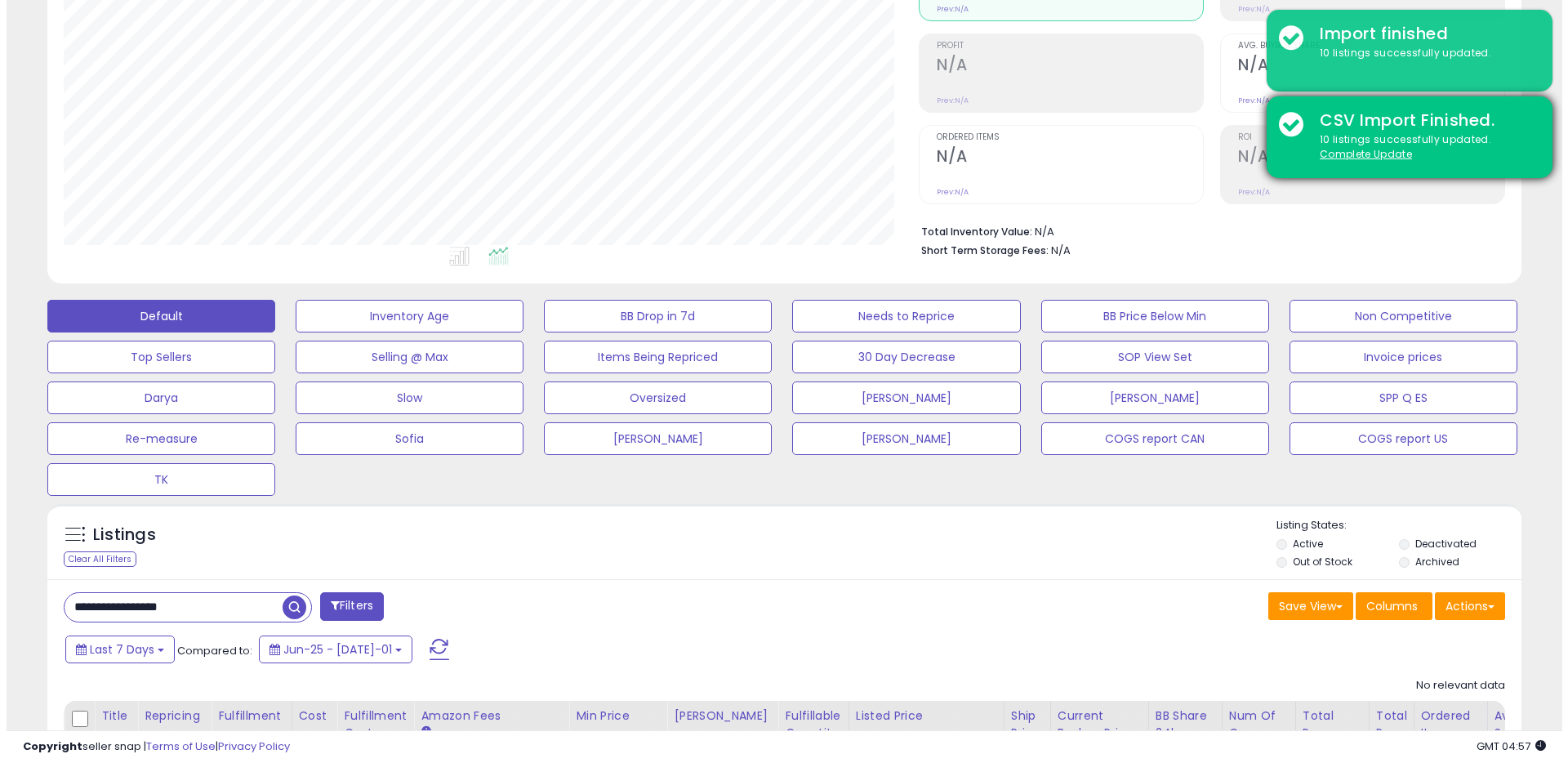 scroll, scrollTop: 816582, scrollLeft: 815804, axis: both 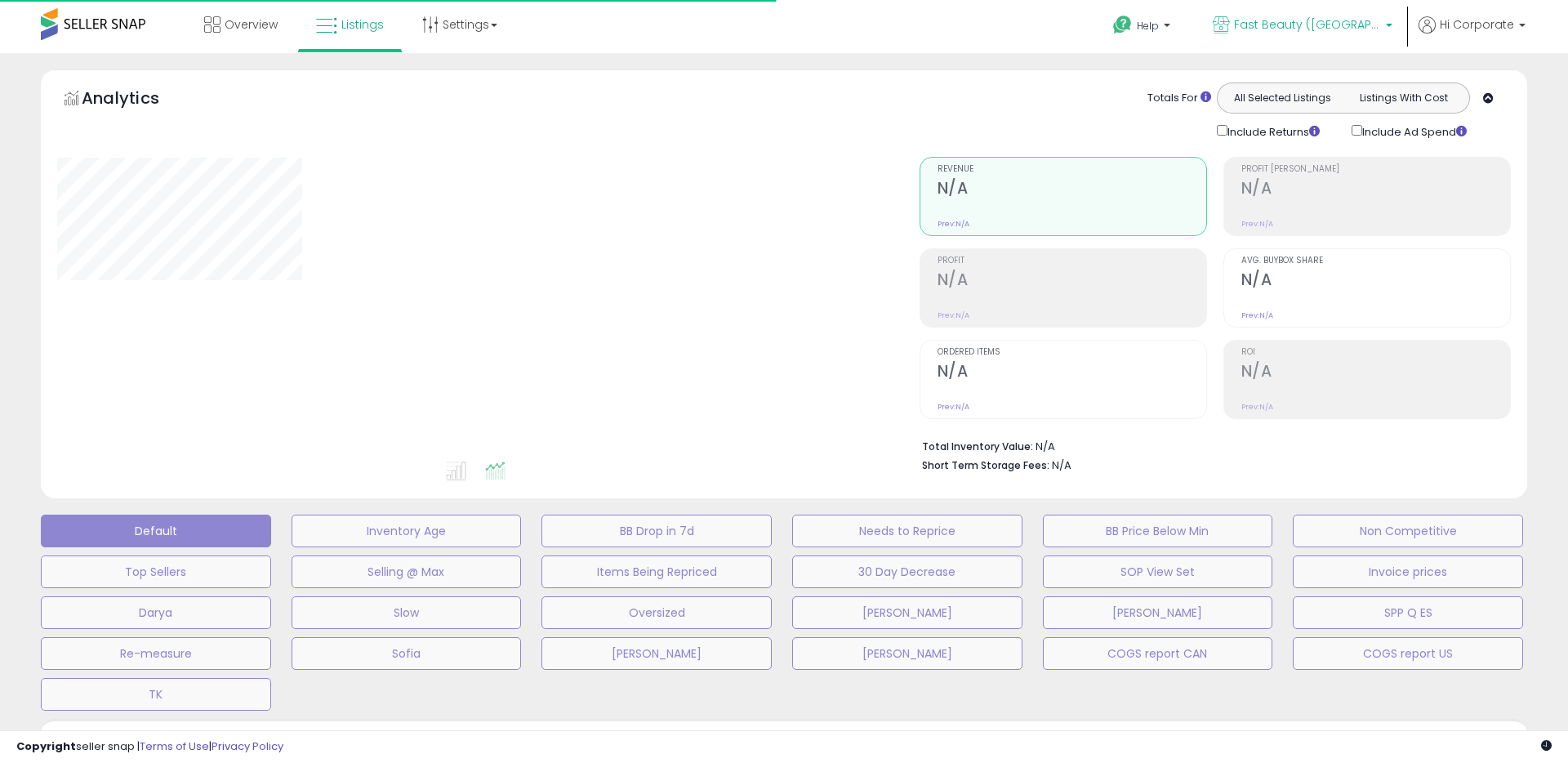 type on "**********" 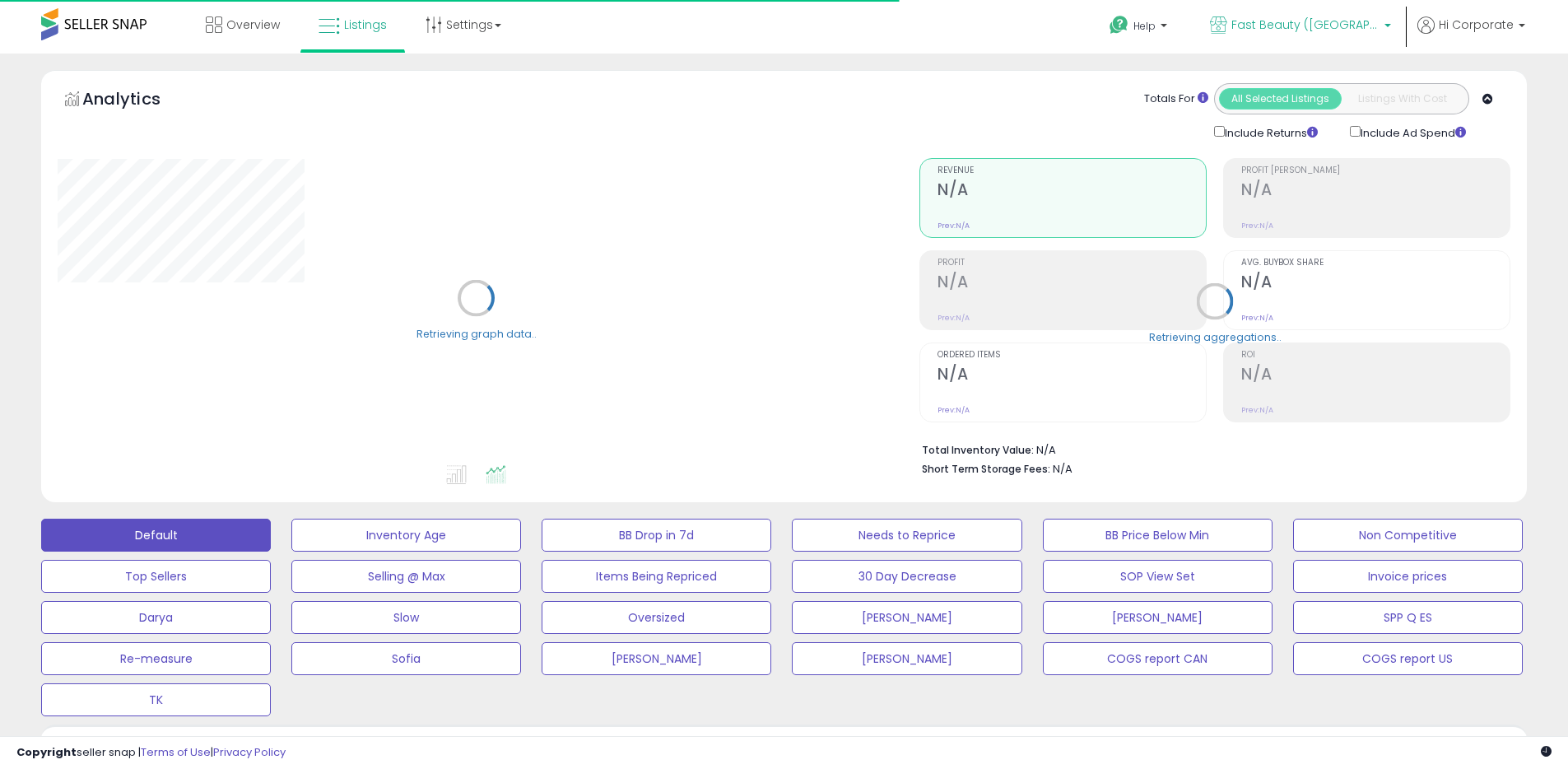 click on "Fast Beauty ([GEOGRAPHIC_DATA])" at bounding box center [1305, 25] 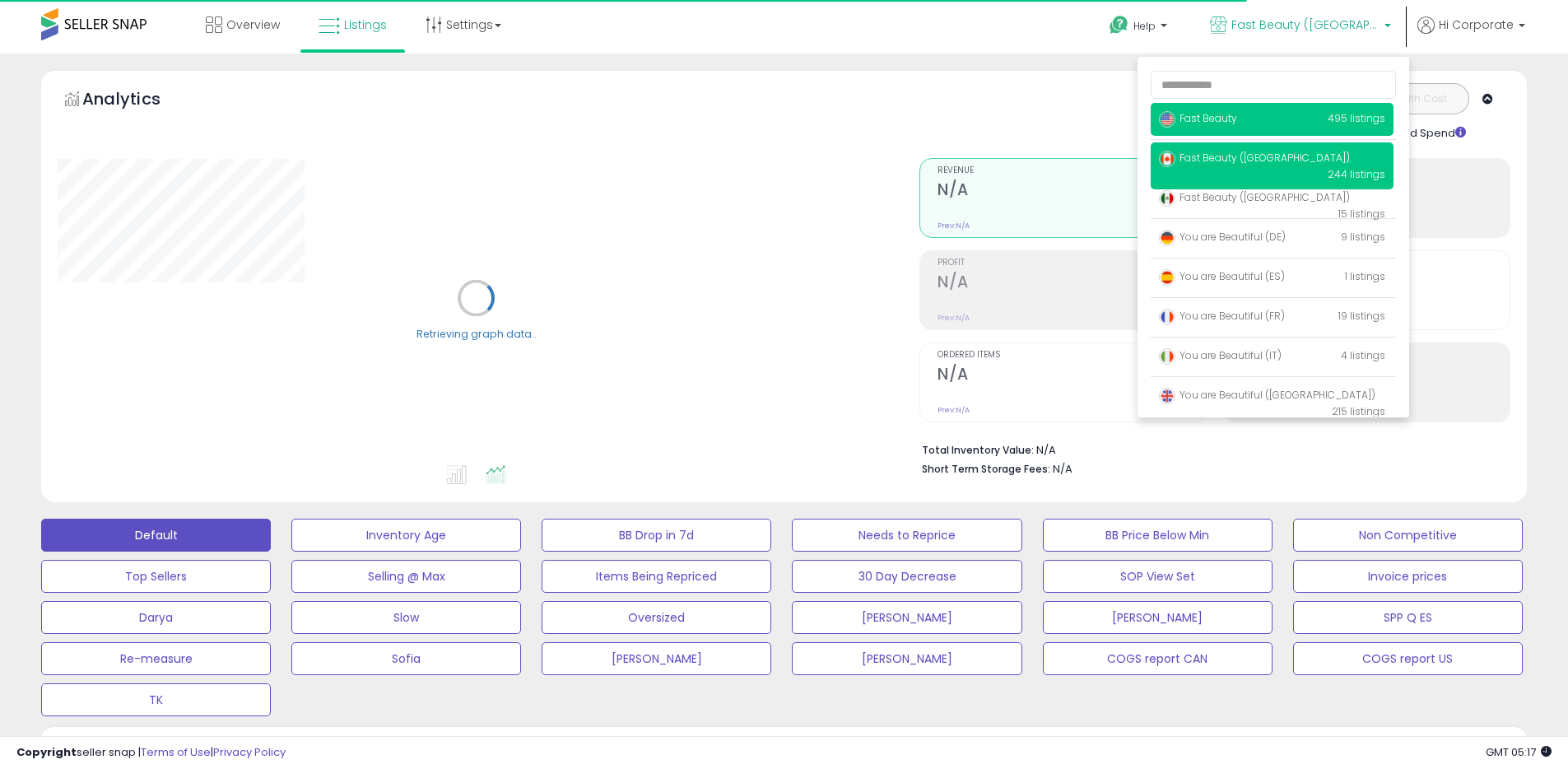 click on "Fast Beauty" at bounding box center (1198, 118) 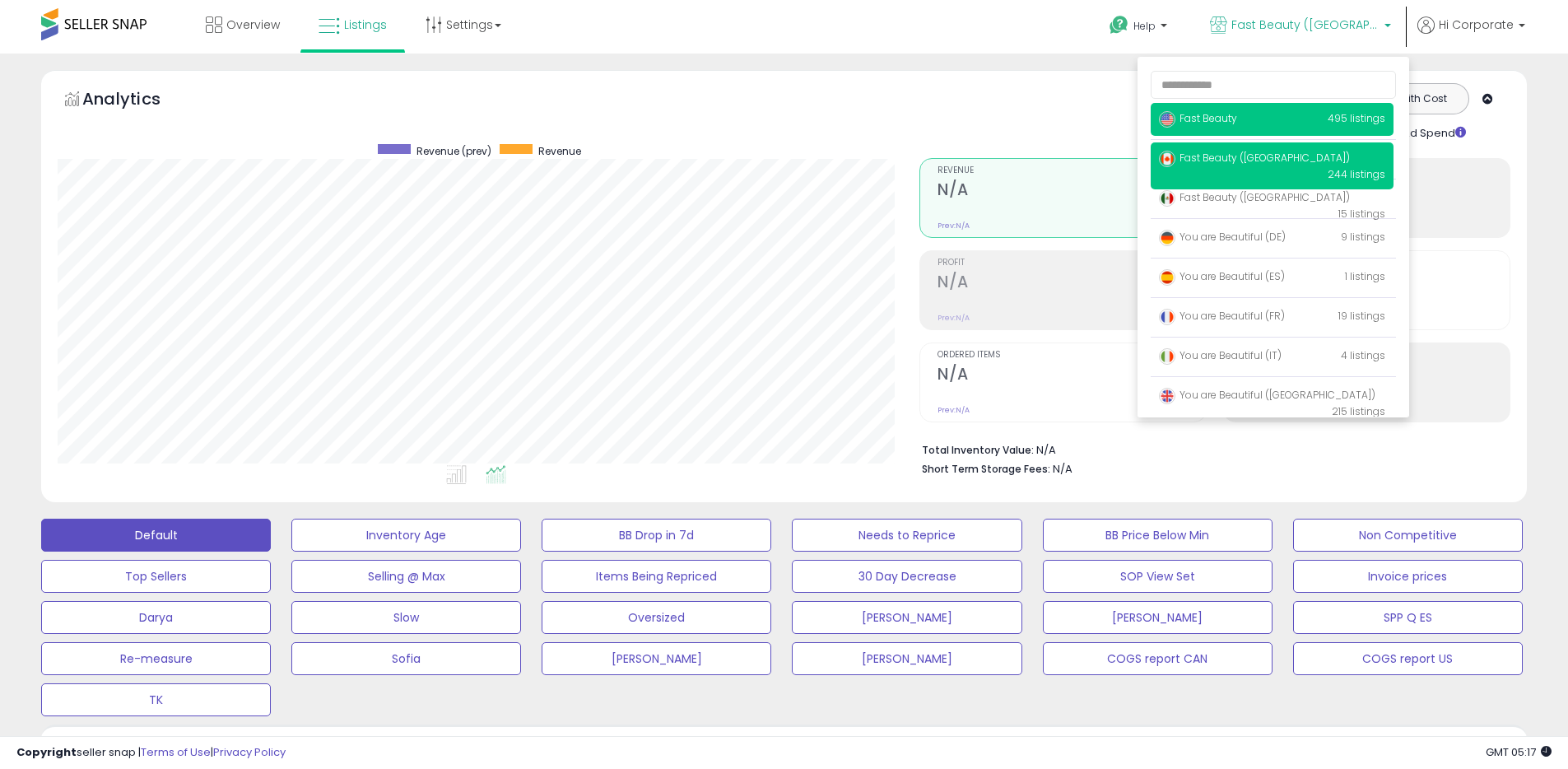 scroll, scrollTop: 823003, scrollLeft: 822235, axis: both 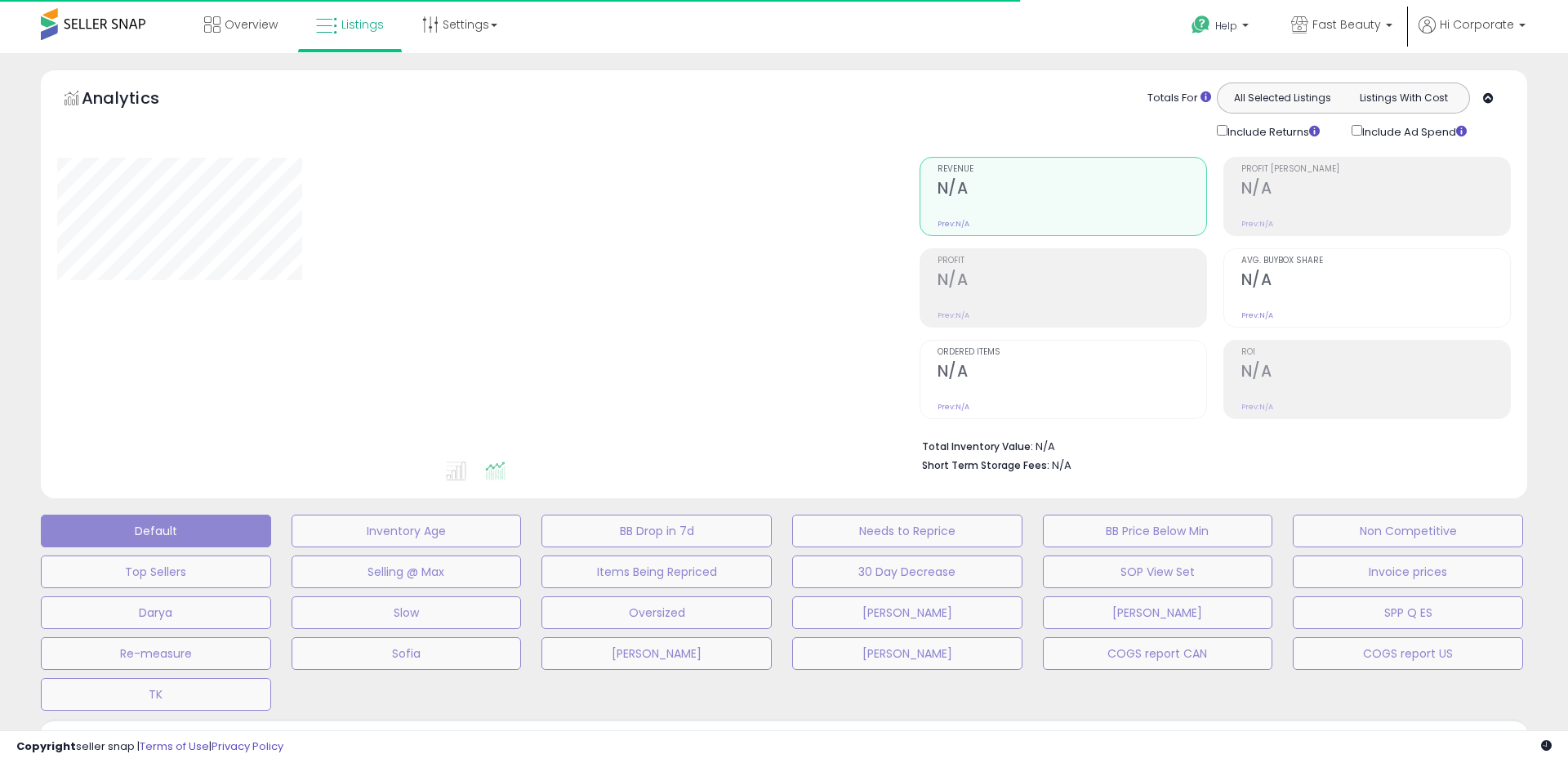 type on "**********" 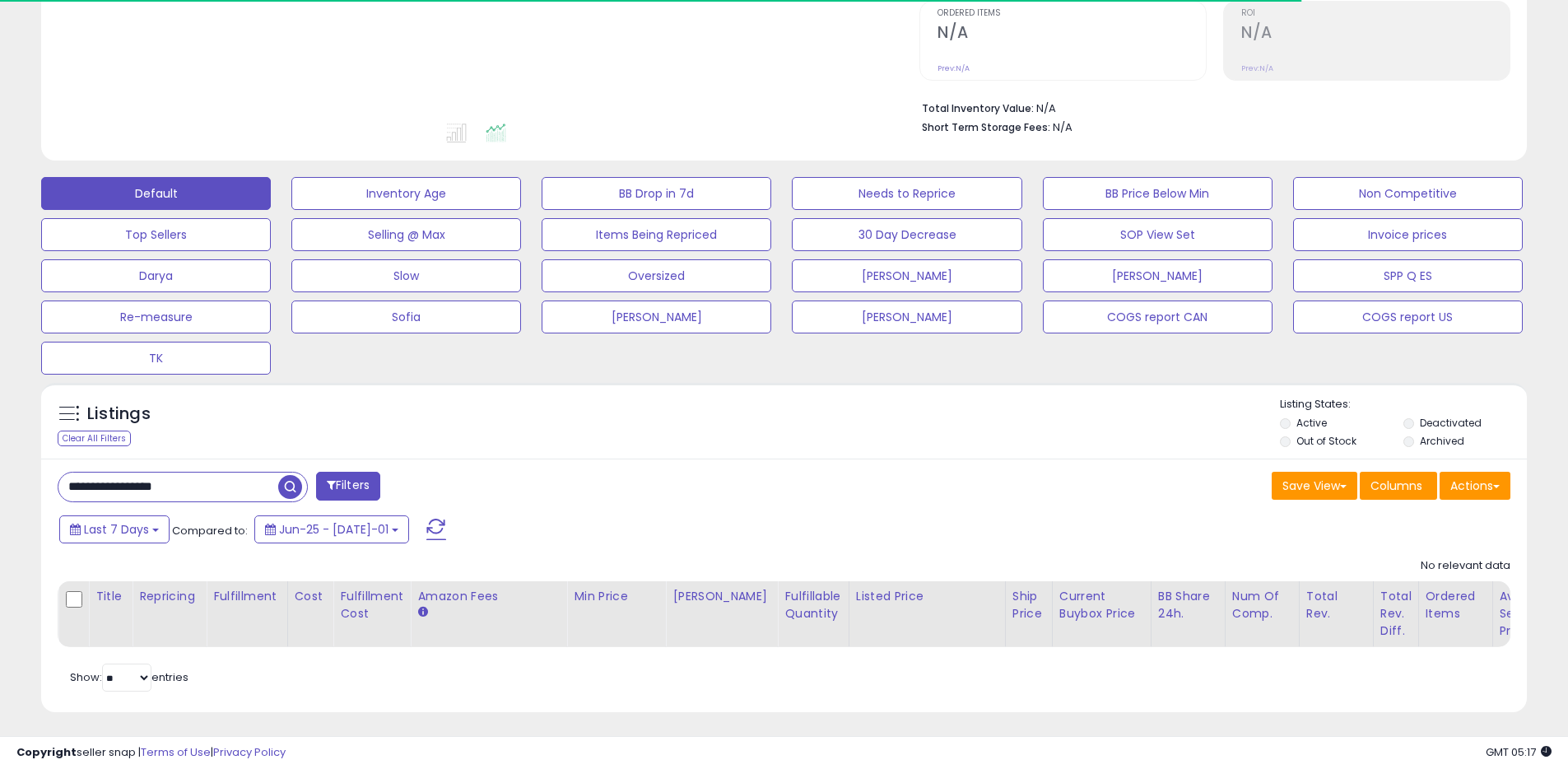 scroll, scrollTop: 359, scrollLeft: 0, axis: vertical 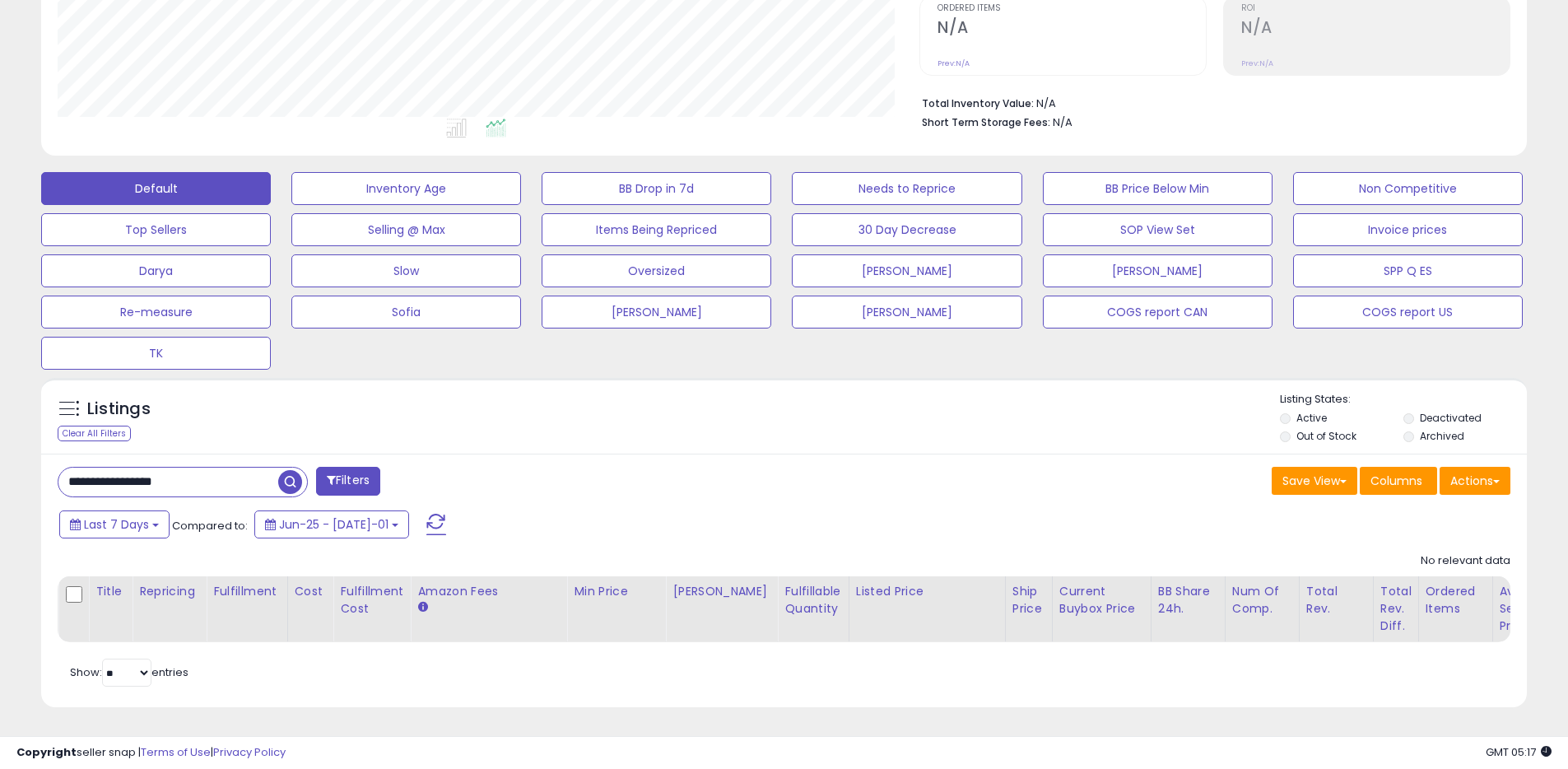 click on "Deactivated" at bounding box center (1450, 417) 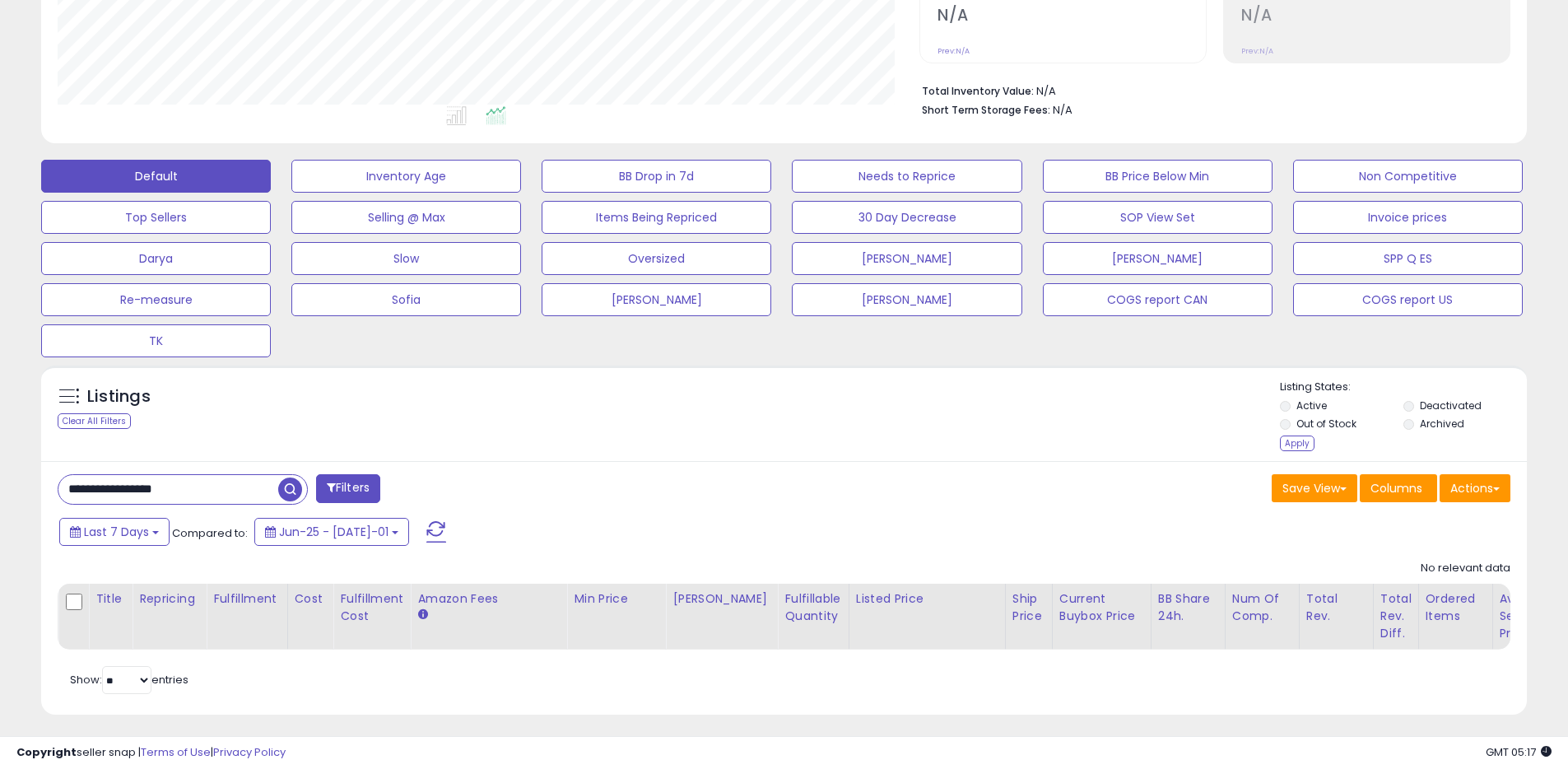 click on "Archived" at bounding box center (1442, 423) 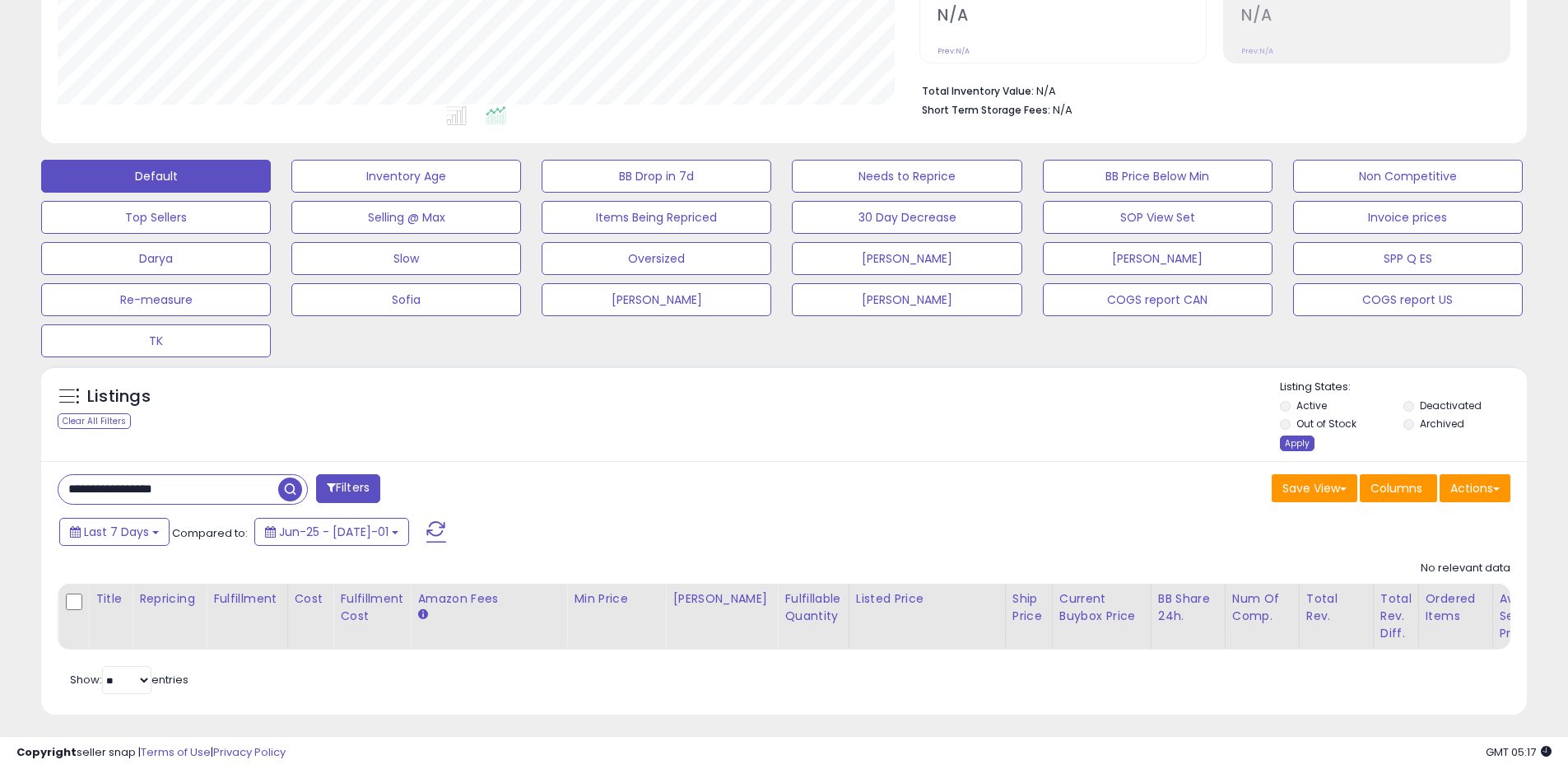 click on "Apply" at bounding box center (1297, 443) 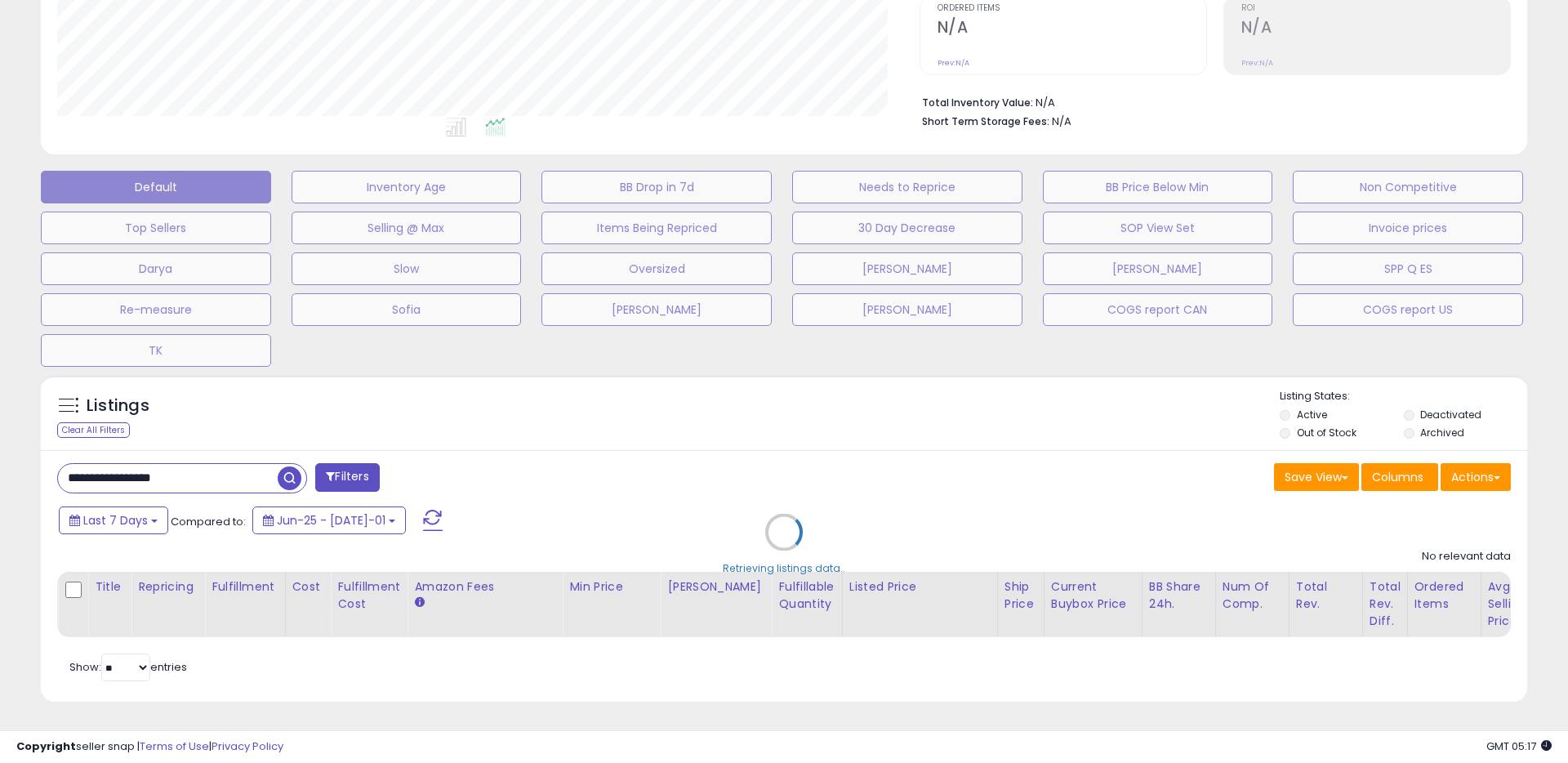 scroll, scrollTop: 816582, scrollLeft: 815804, axis: both 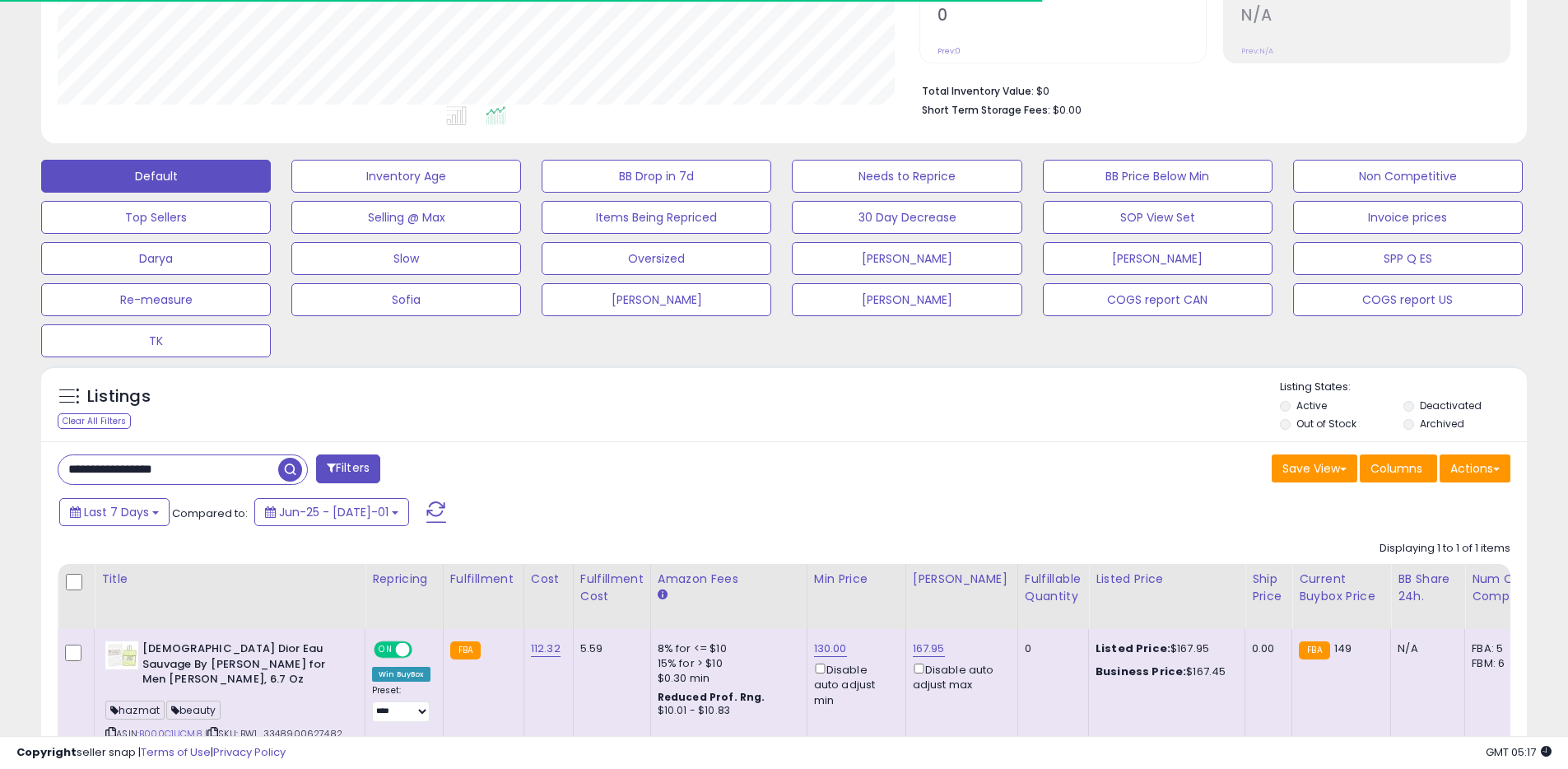 click on "**********" at bounding box center [168, 469] 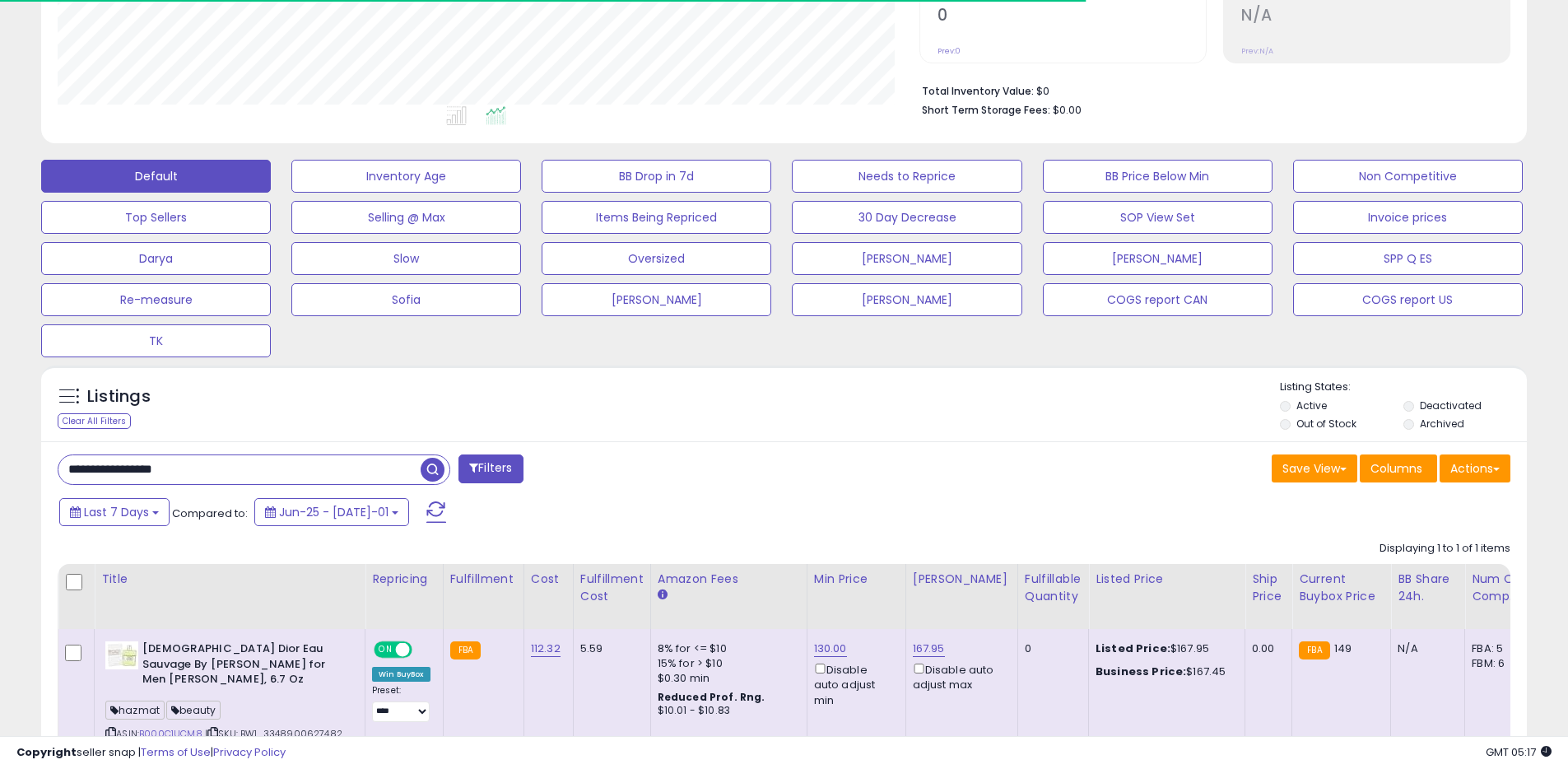 click on "**********" at bounding box center (240, 469) 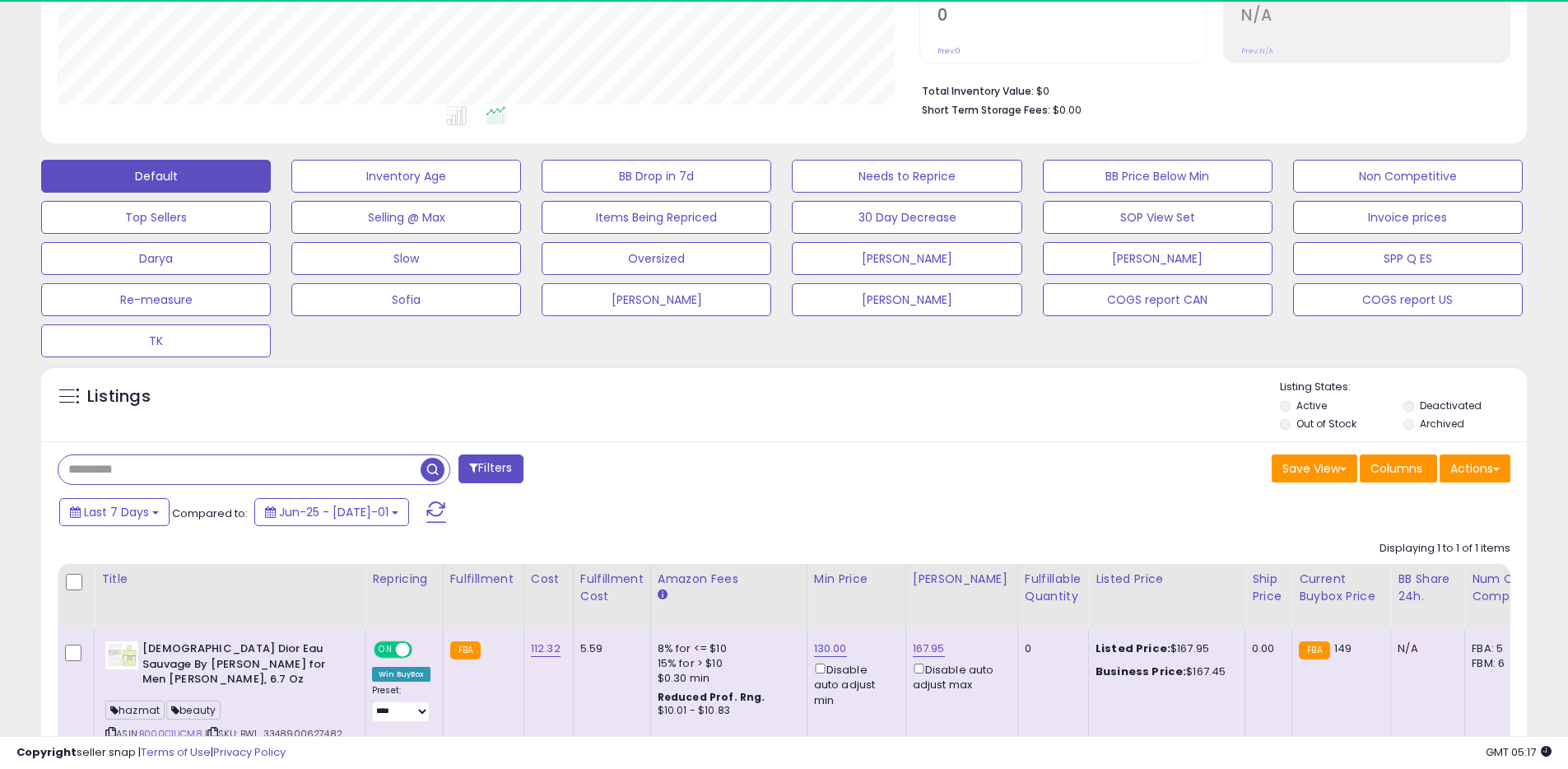 scroll, scrollTop: 823003, scrollLeft: 822235, axis: both 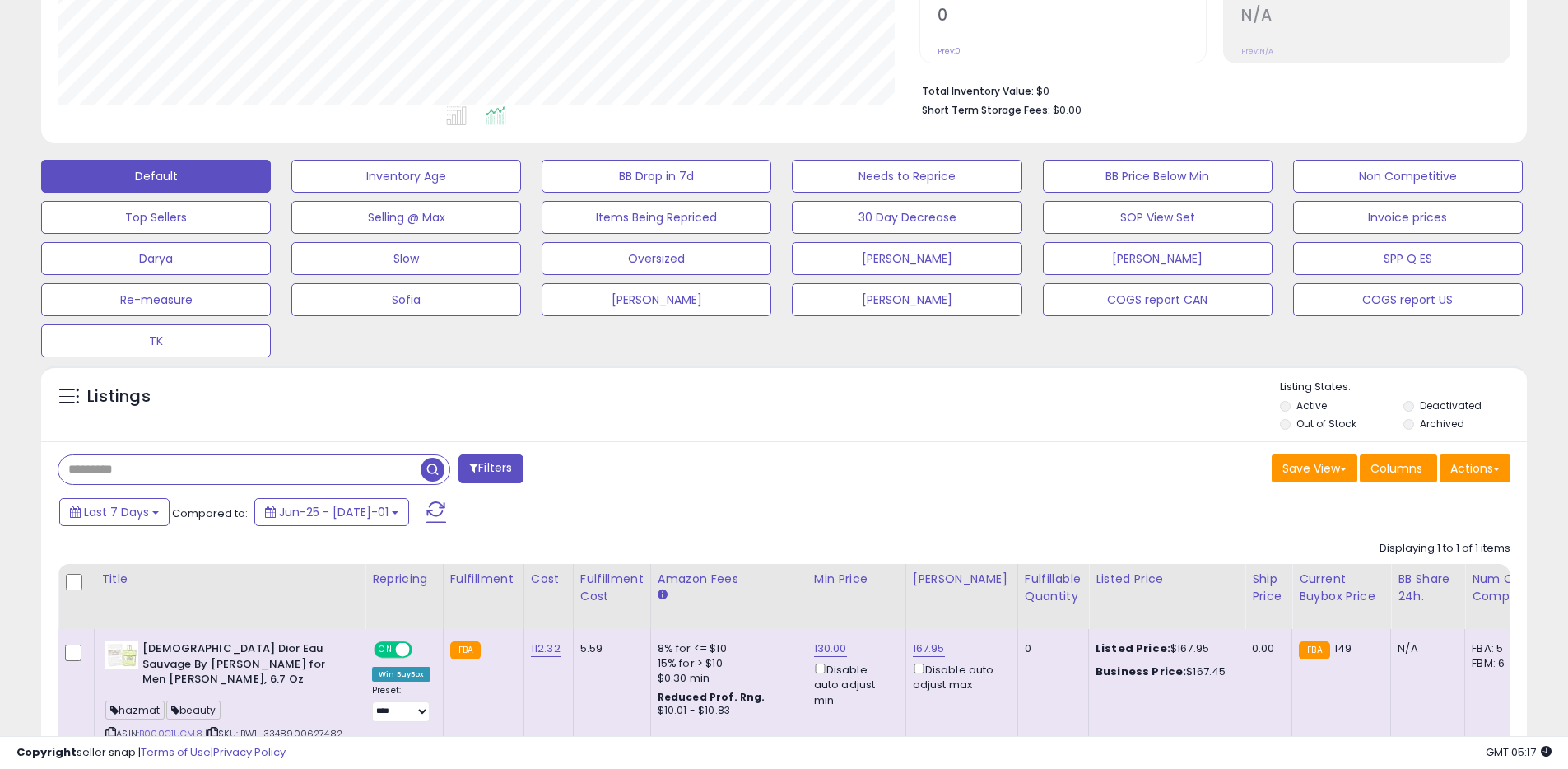 type 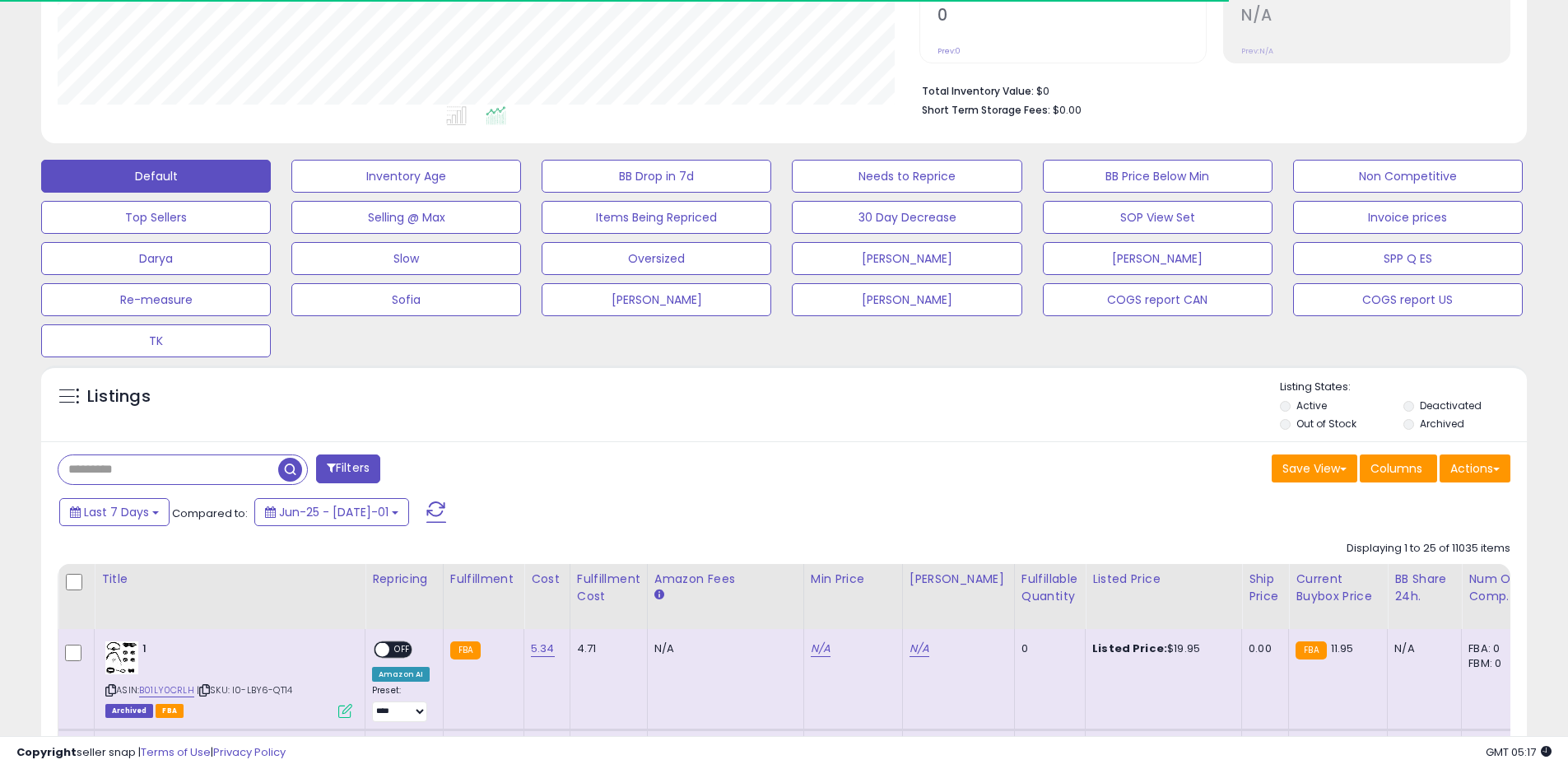 scroll, scrollTop: 338, scrollLeft: 862, axis: both 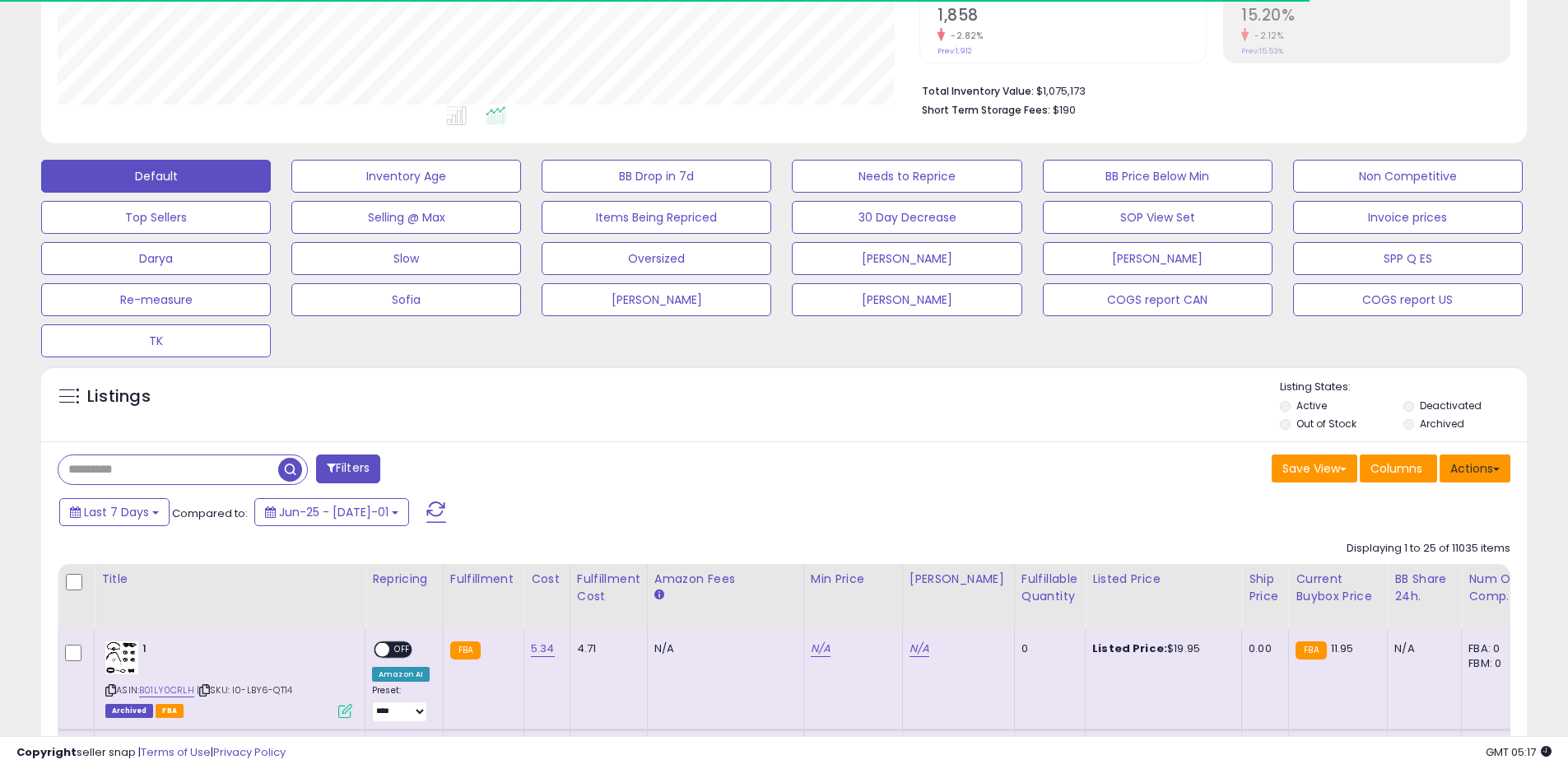 click on "Actions" at bounding box center (1475, 468) 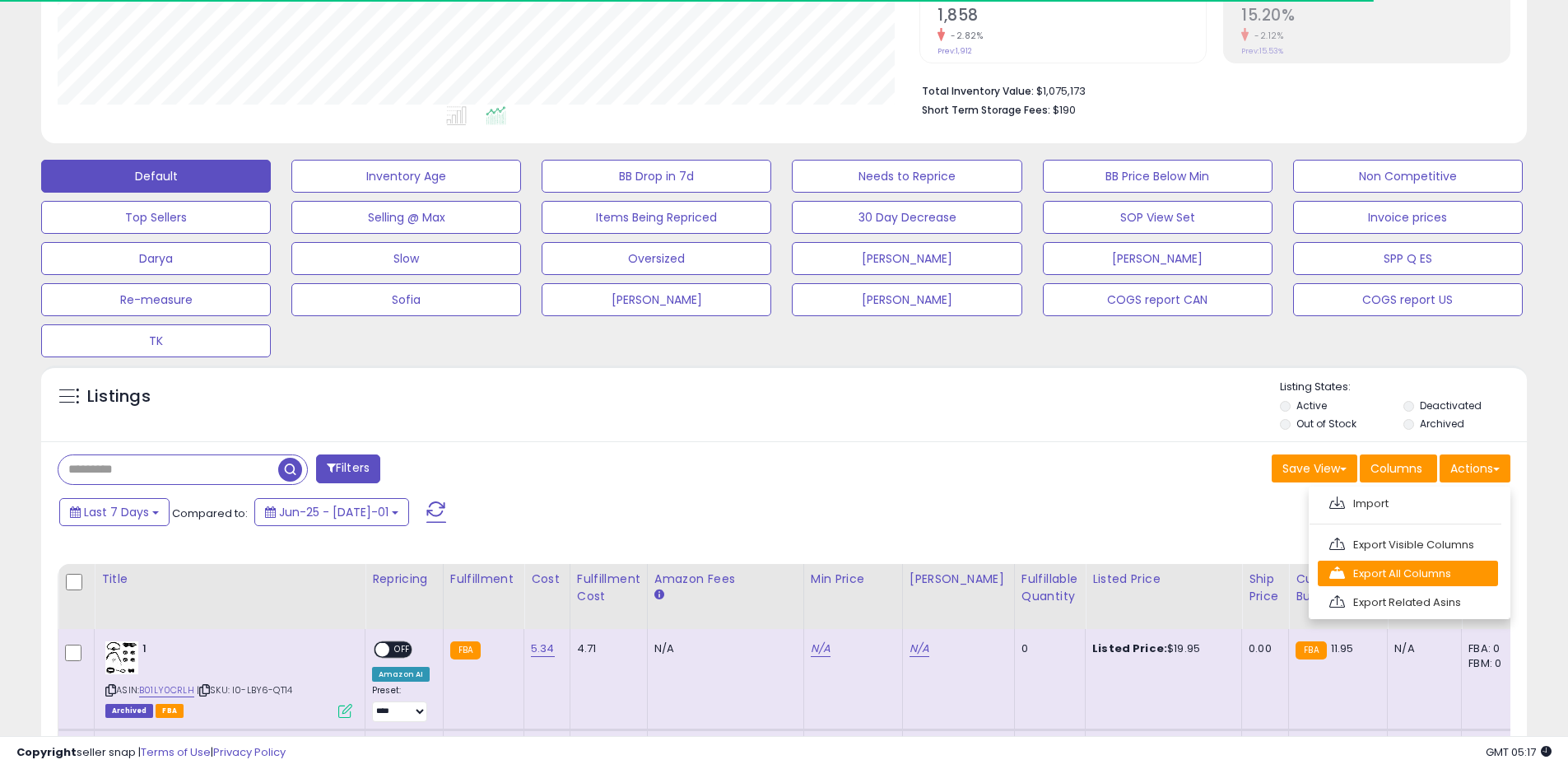 click on "Export All Columns" at bounding box center (1407, 573) 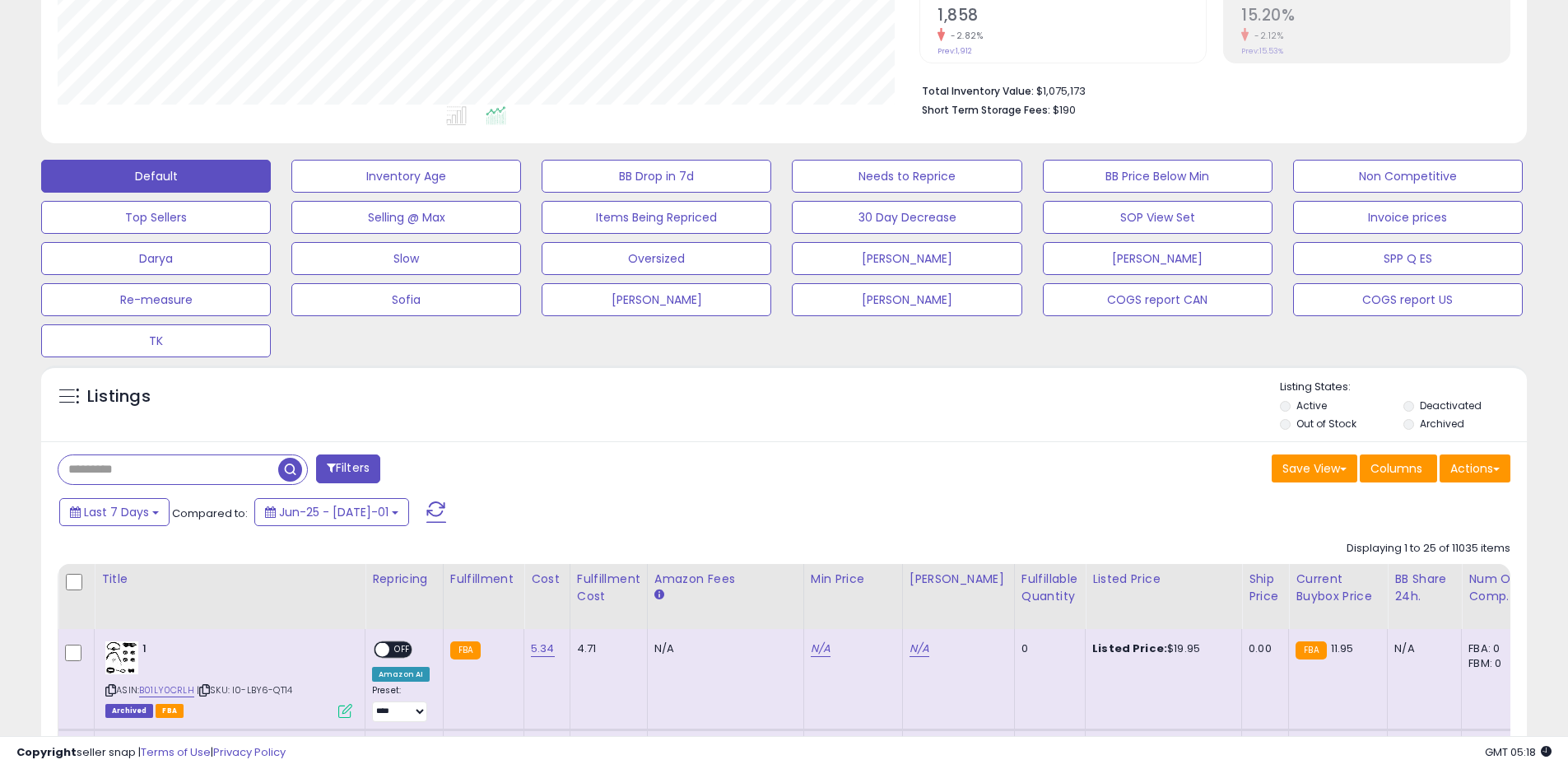 scroll, scrollTop: 823003, scrollLeft: 822235, axis: both 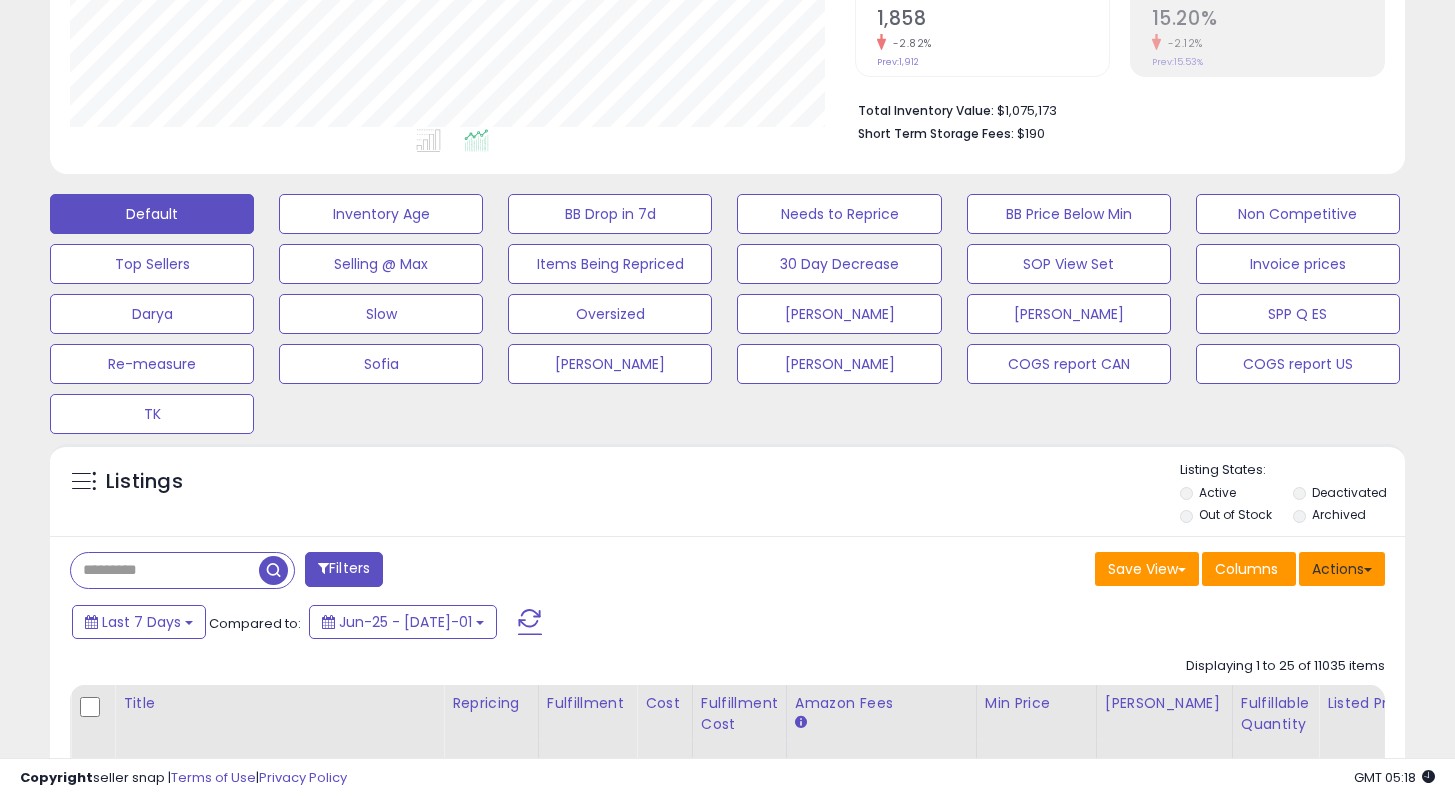 click on "Actions" at bounding box center (1342, 569) 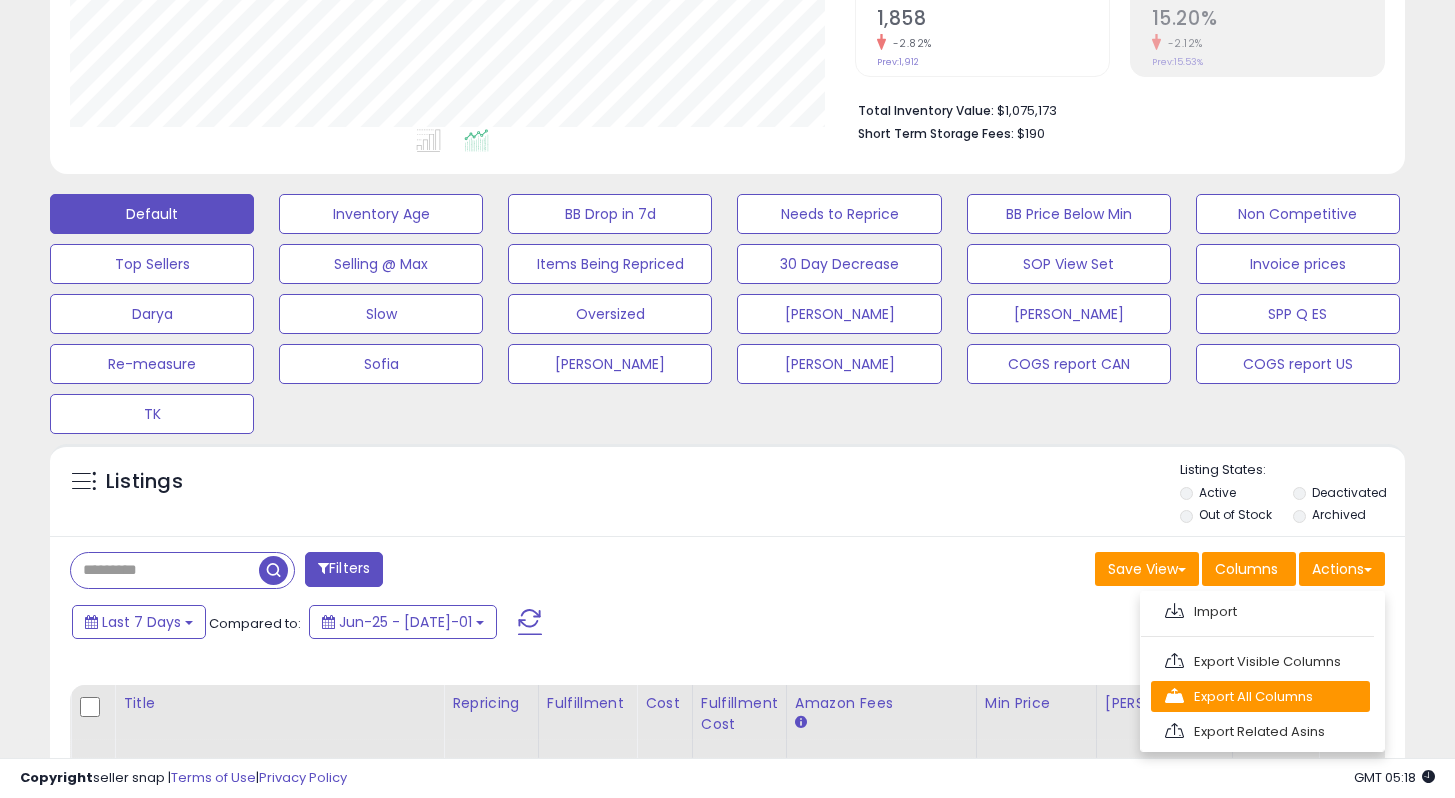 click on "Export All Columns" at bounding box center (1260, 696) 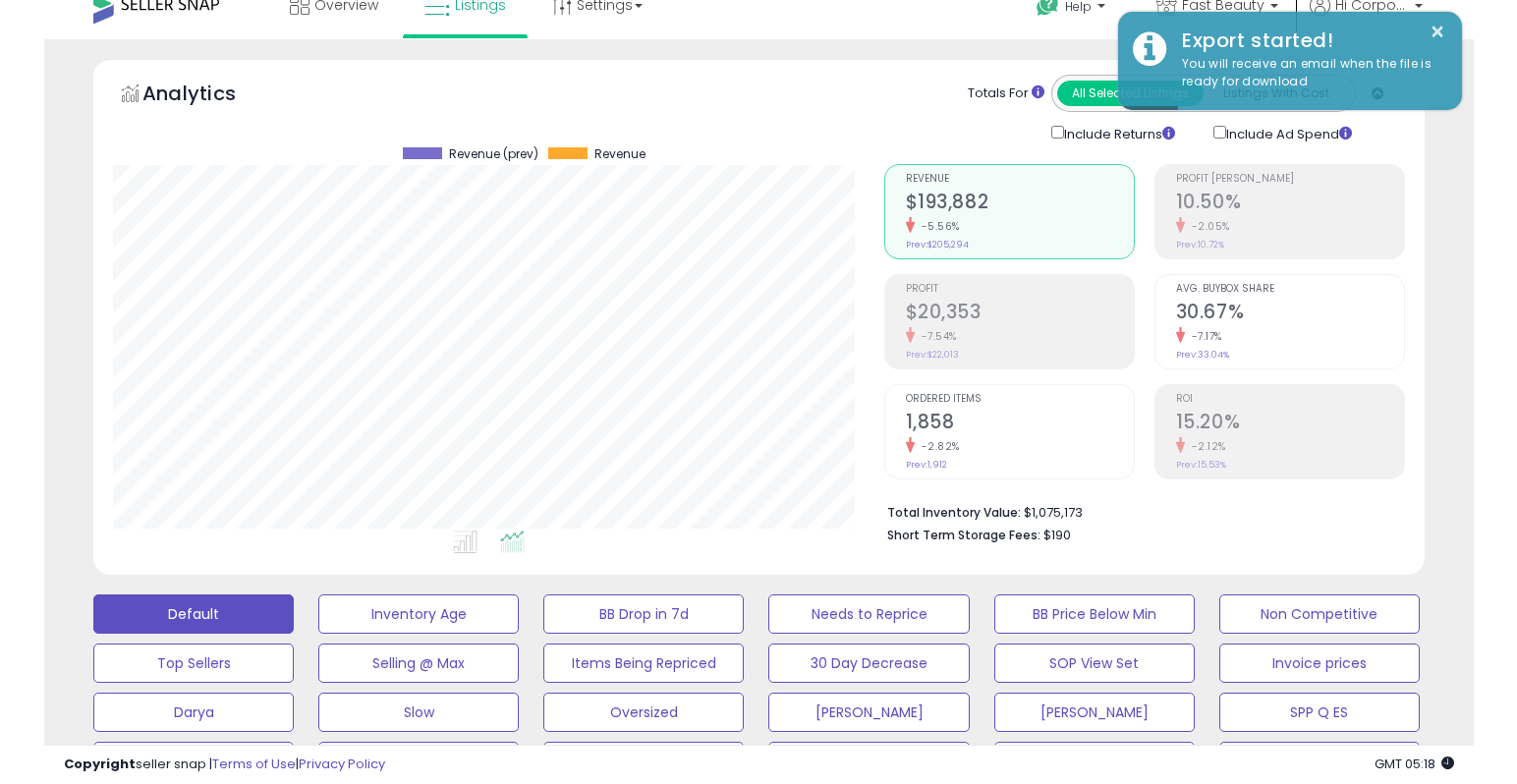 scroll, scrollTop: 0, scrollLeft: 0, axis: both 